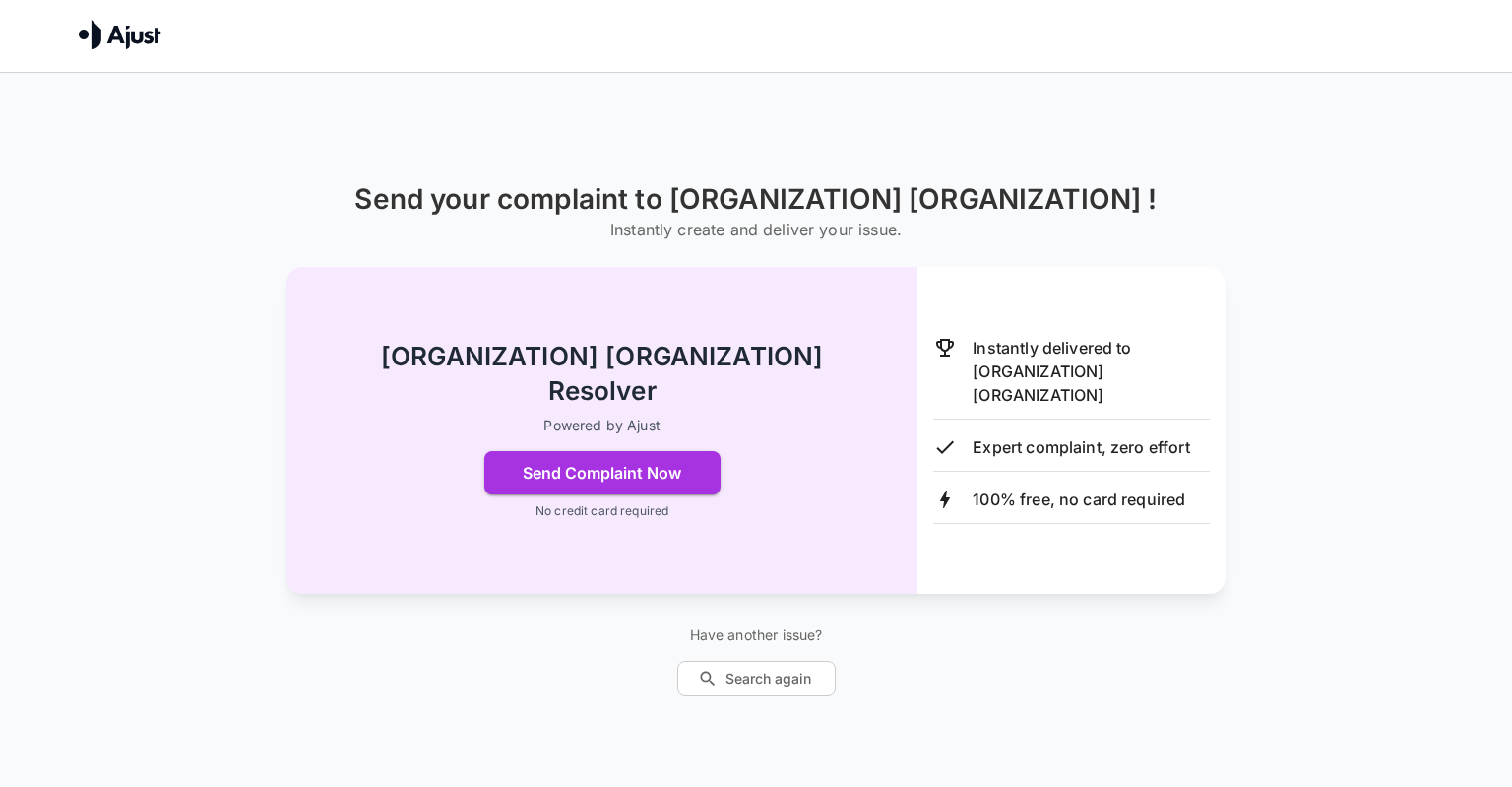 scroll, scrollTop: 0, scrollLeft: 0, axis: both 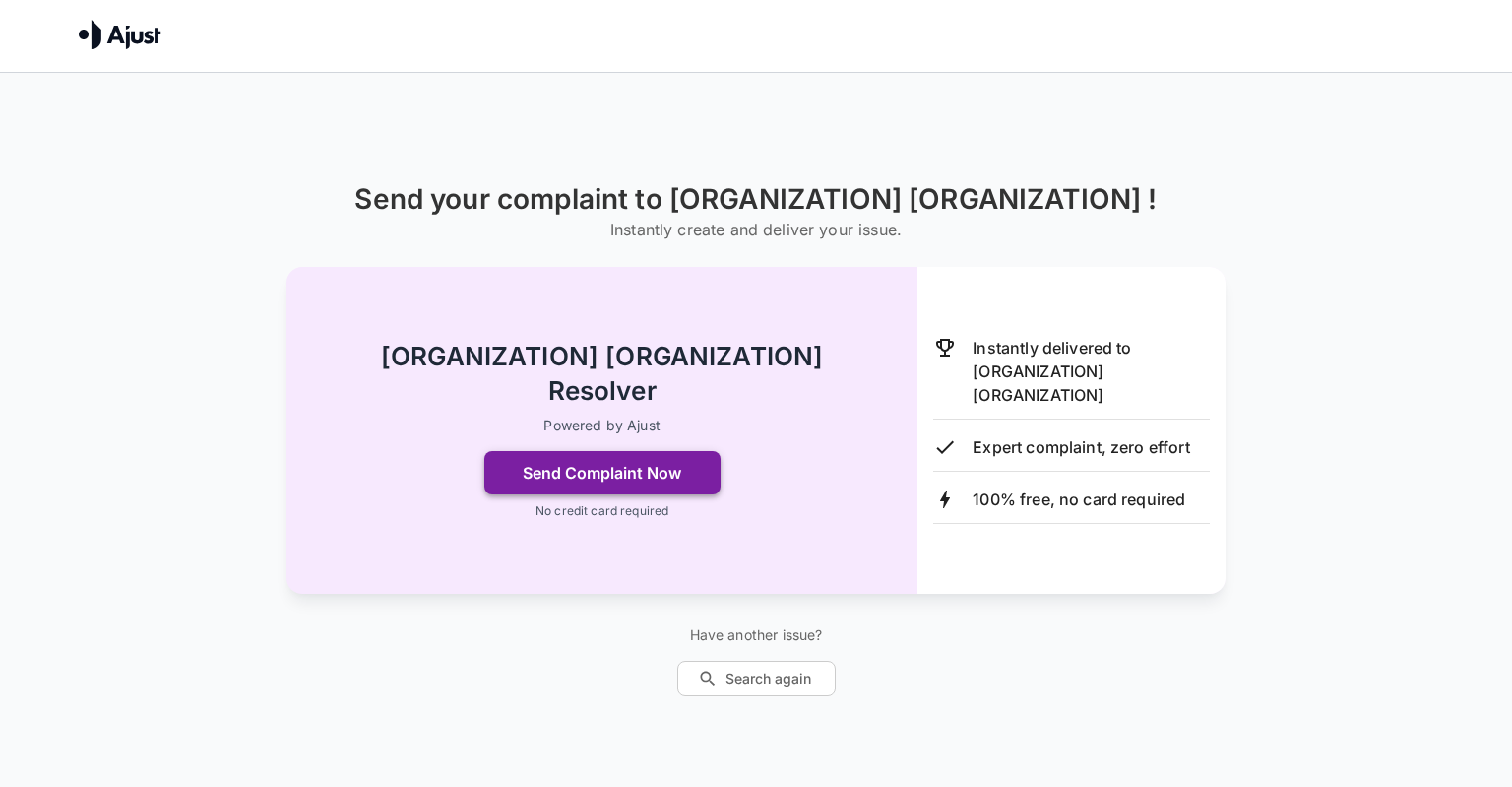 click on "Send Complaint Now" at bounding box center (602, 473) 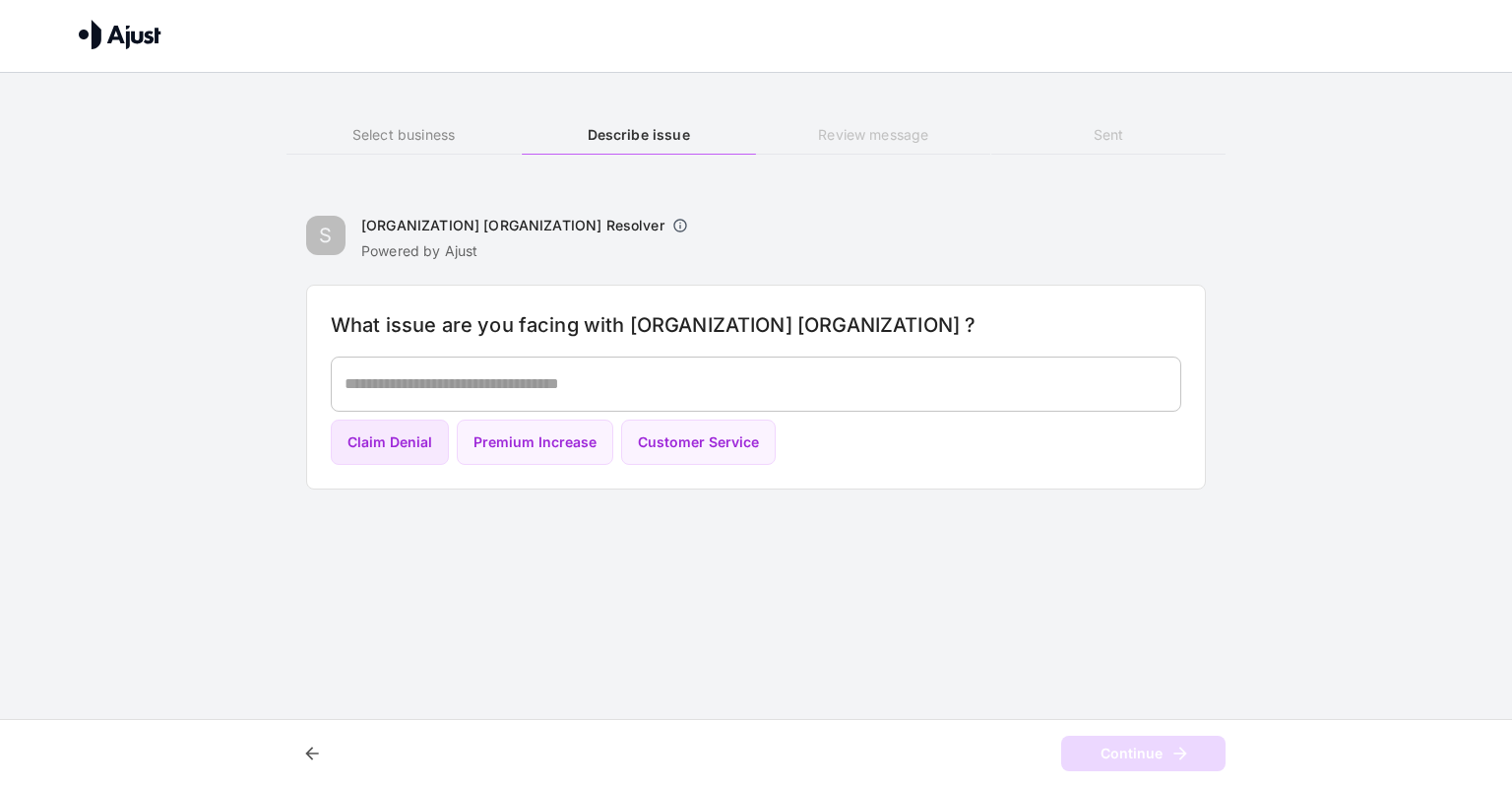 click on "Claim Denial" at bounding box center [390, 442] 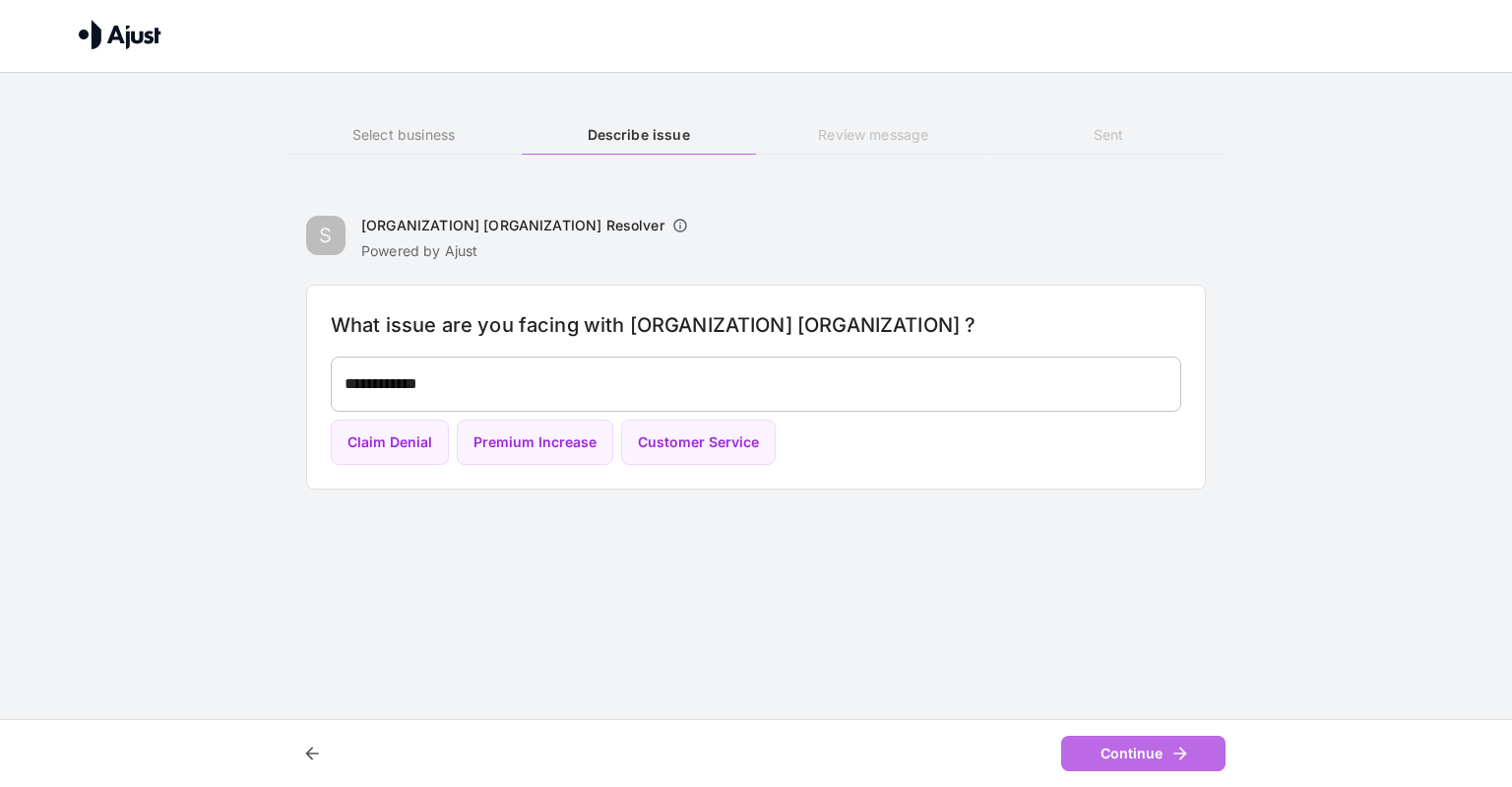 click on "Continue" at bounding box center (1143, 754) 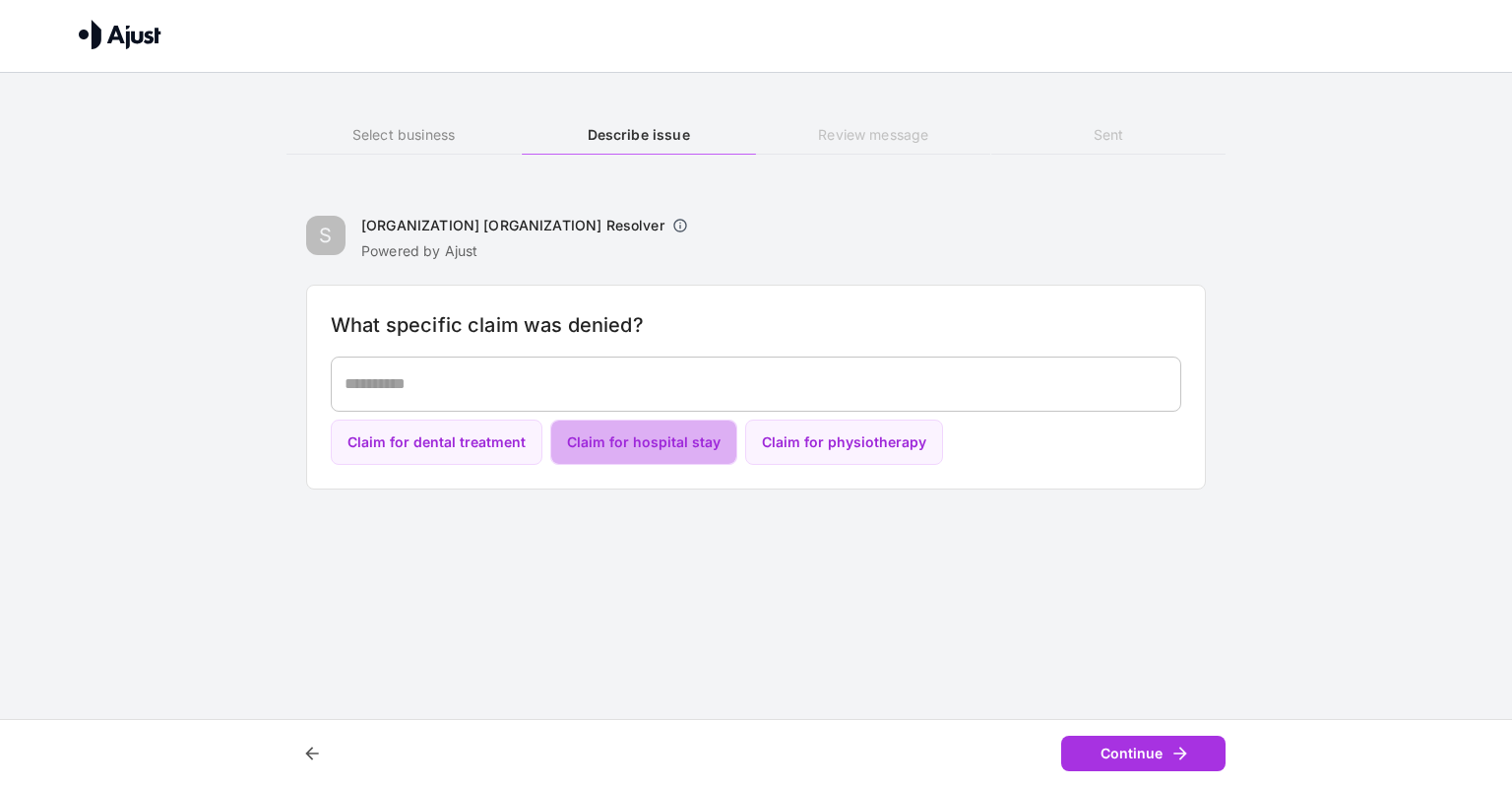 click on "Claim for hospital stay" at bounding box center (644, 442) 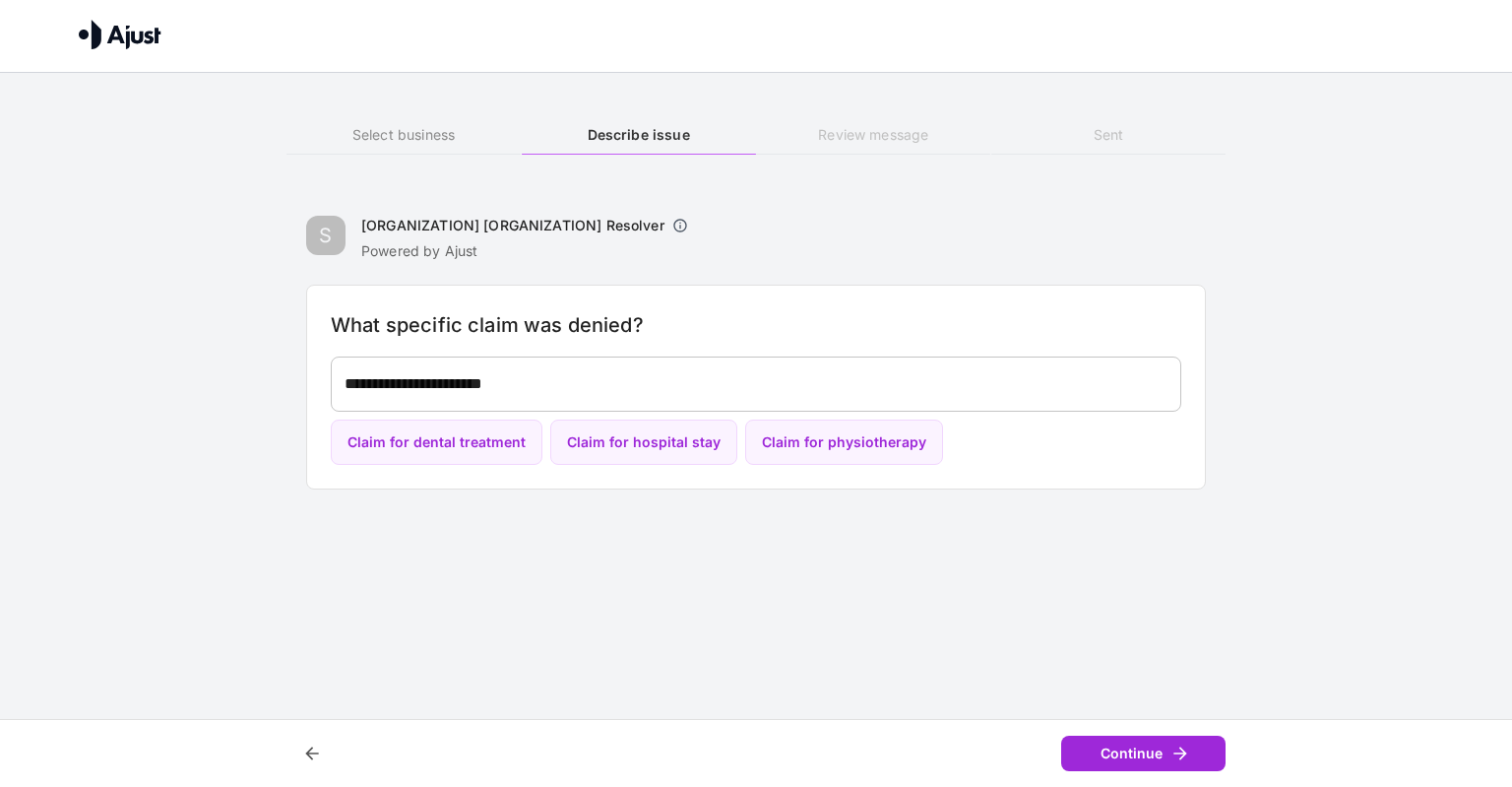 click on "Continue" at bounding box center [1143, 754] 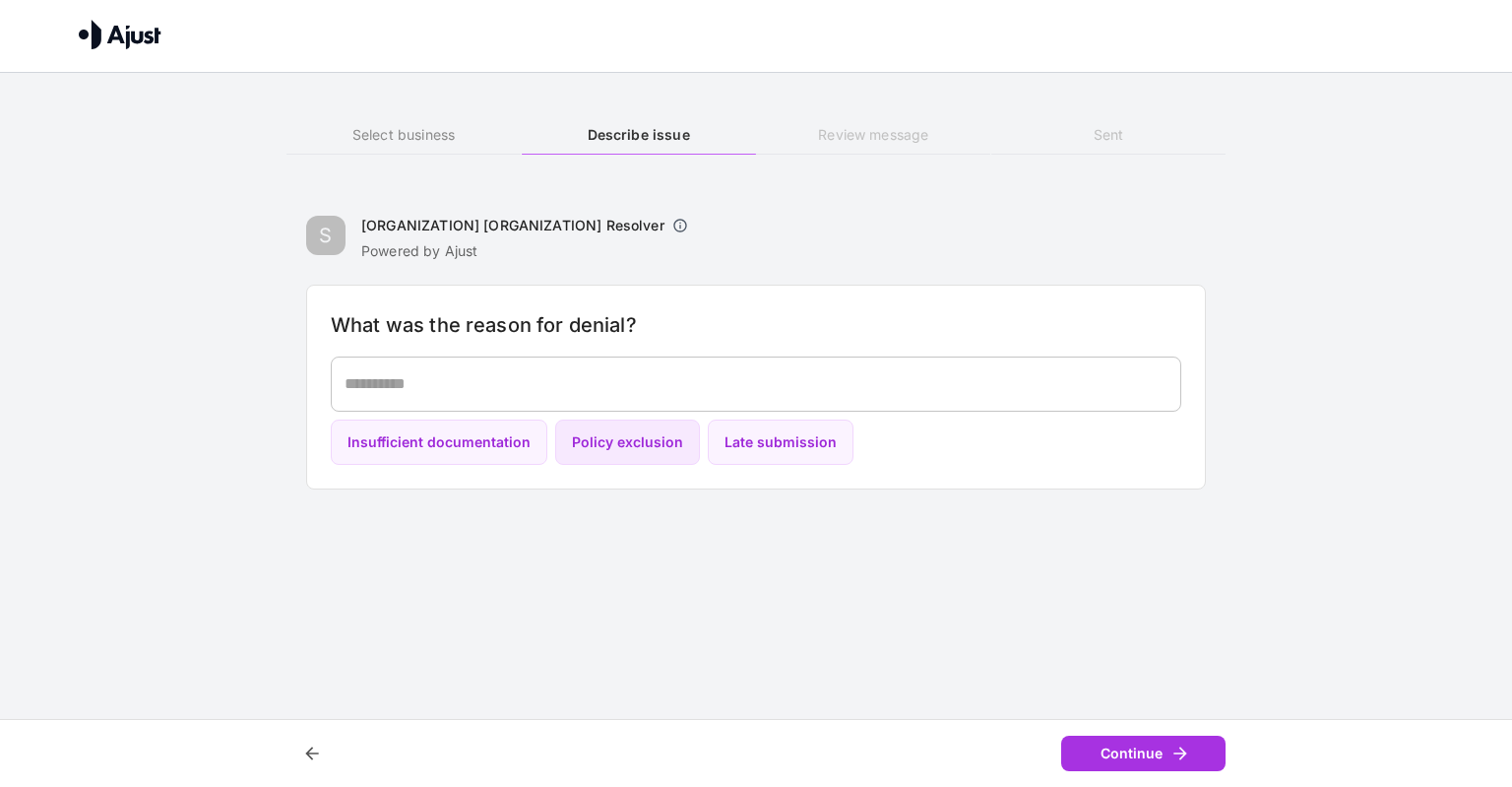click on "Policy exclusion" at bounding box center [627, 442] 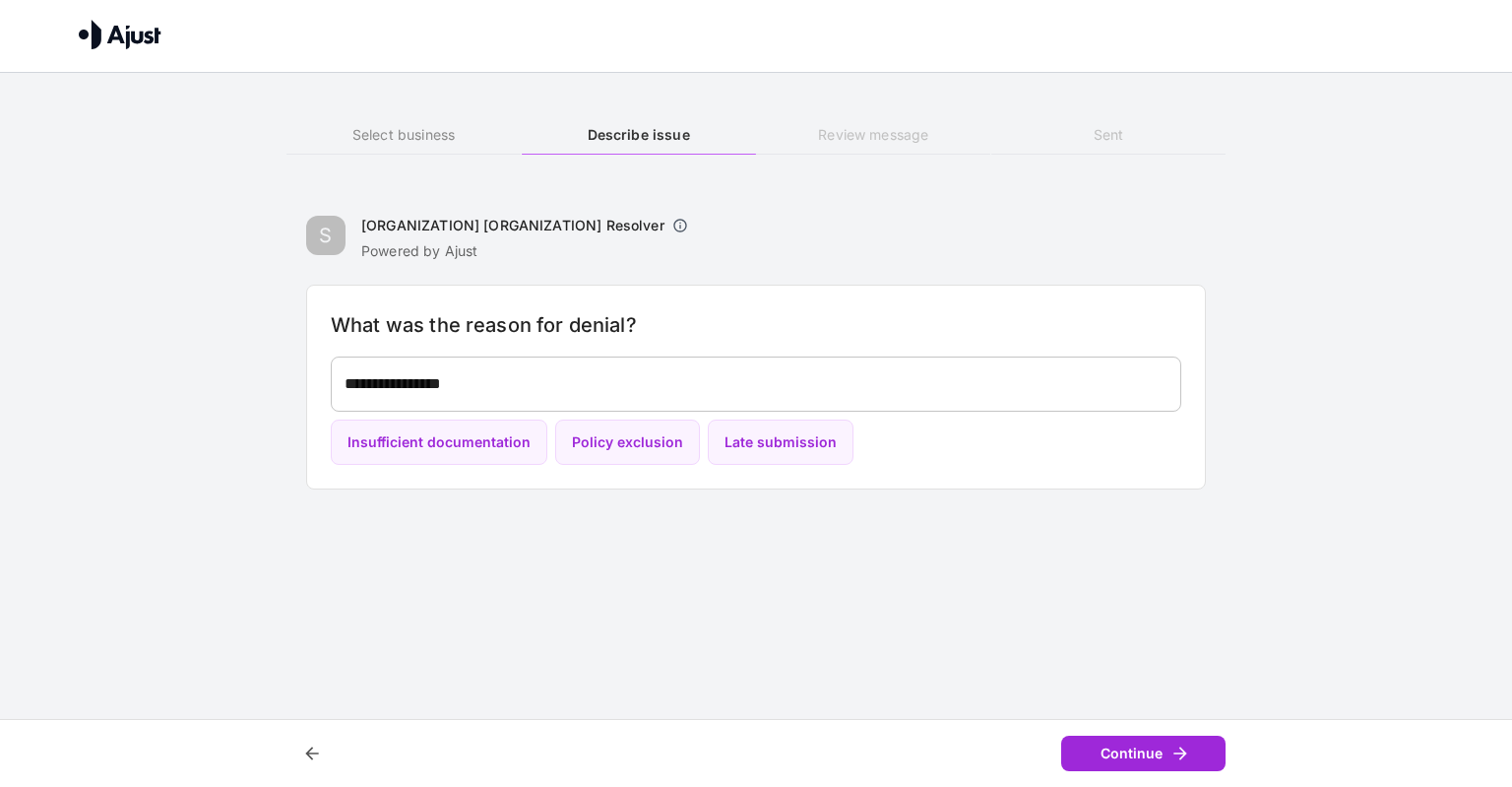 click on "Continue" at bounding box center [1143, 754] 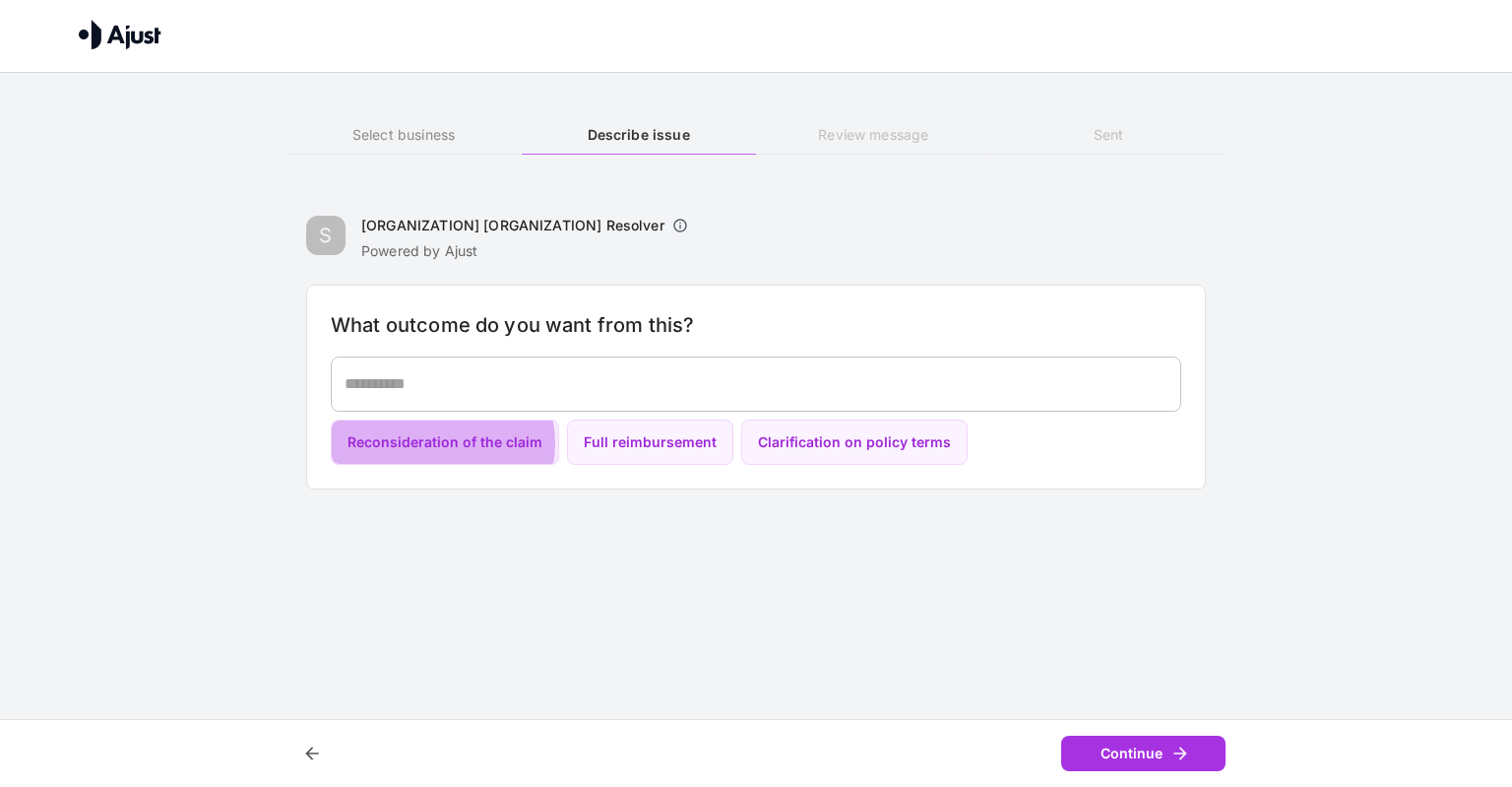 click on "Reconsideration of the claim" at bounding box center (445, 442) 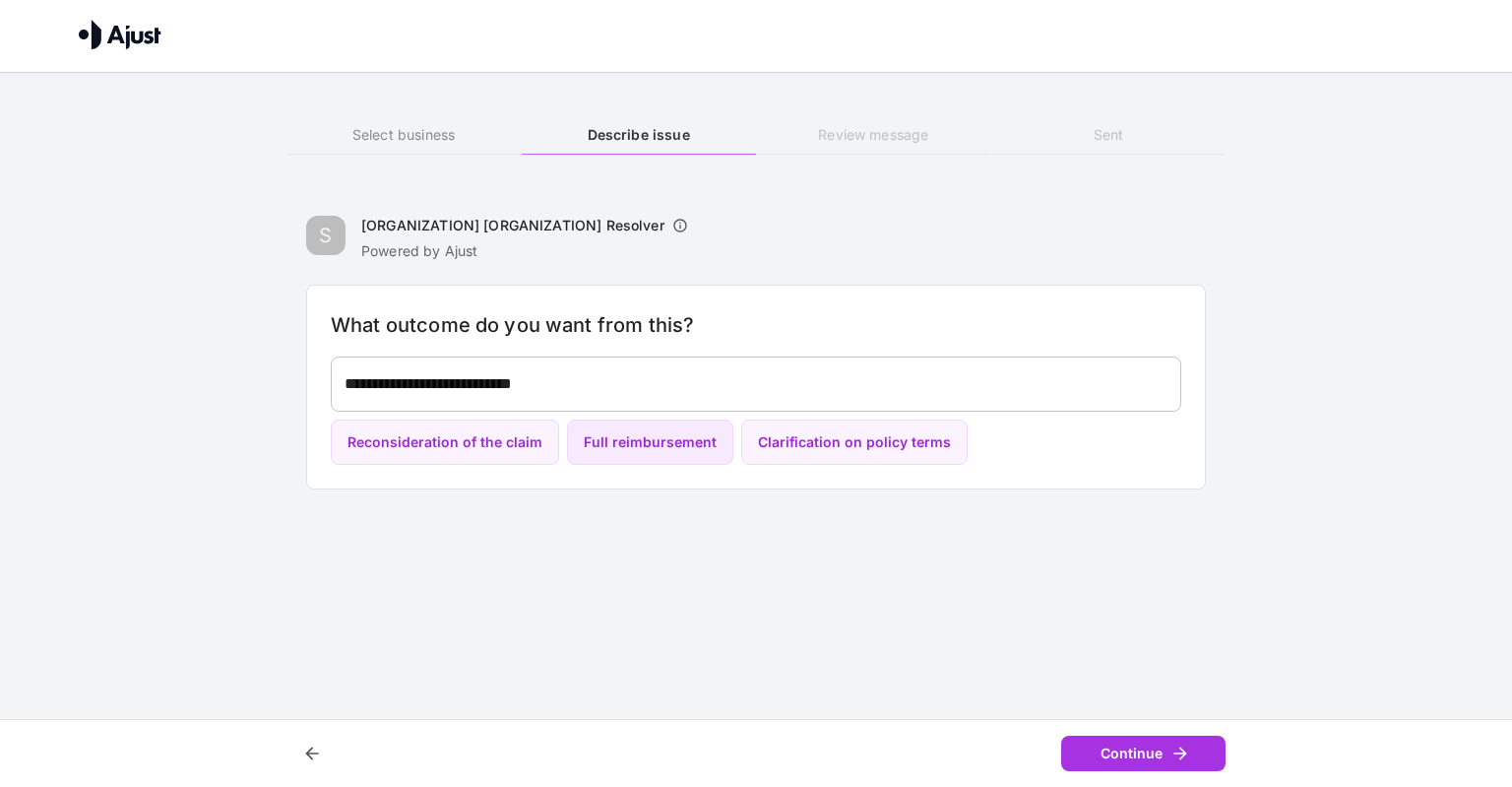 click on "Full reimbursement" at bounding box center (650, 442) 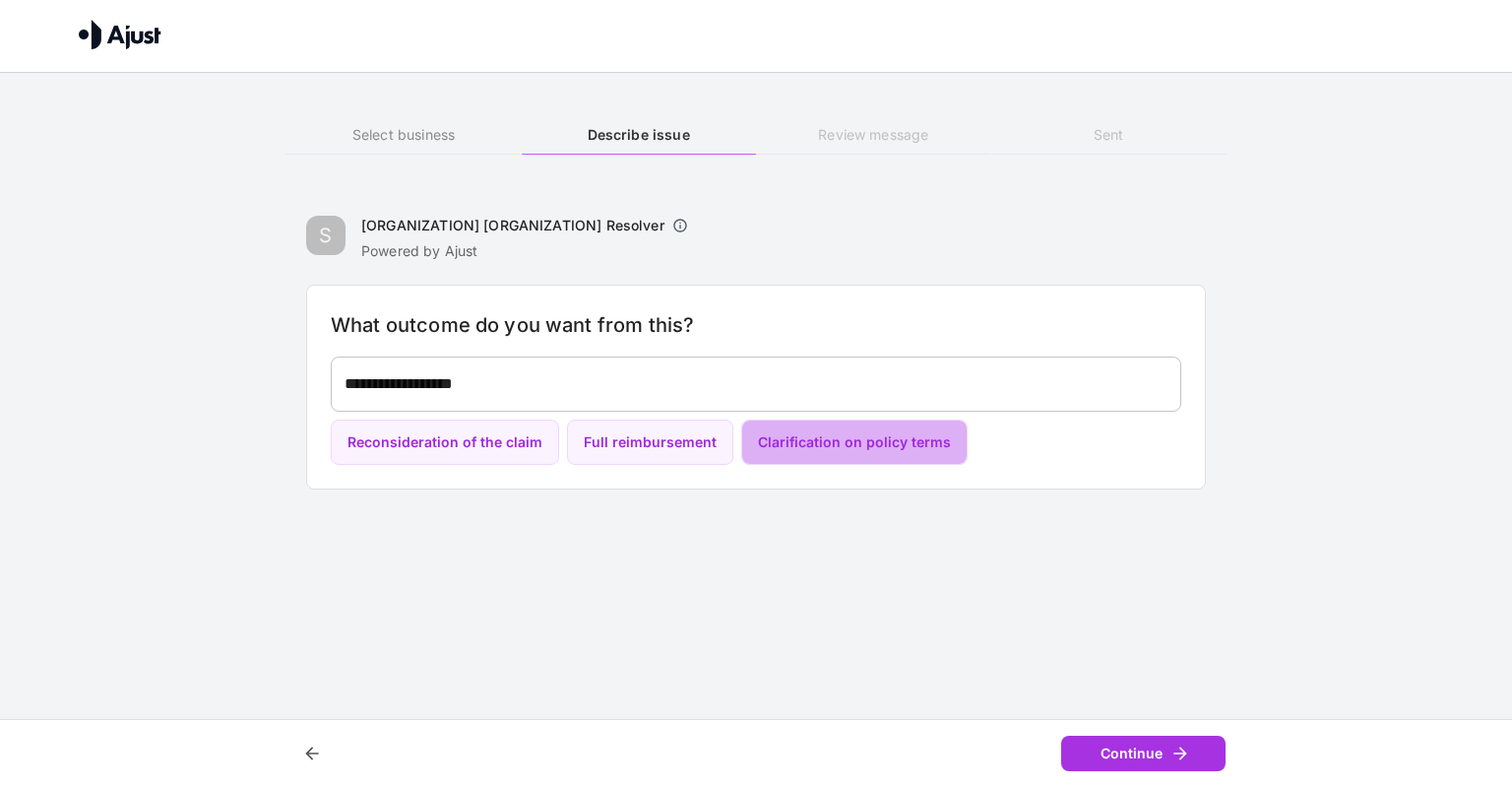 click on "Clarification on policy terms" at bounding box center [854, 442] 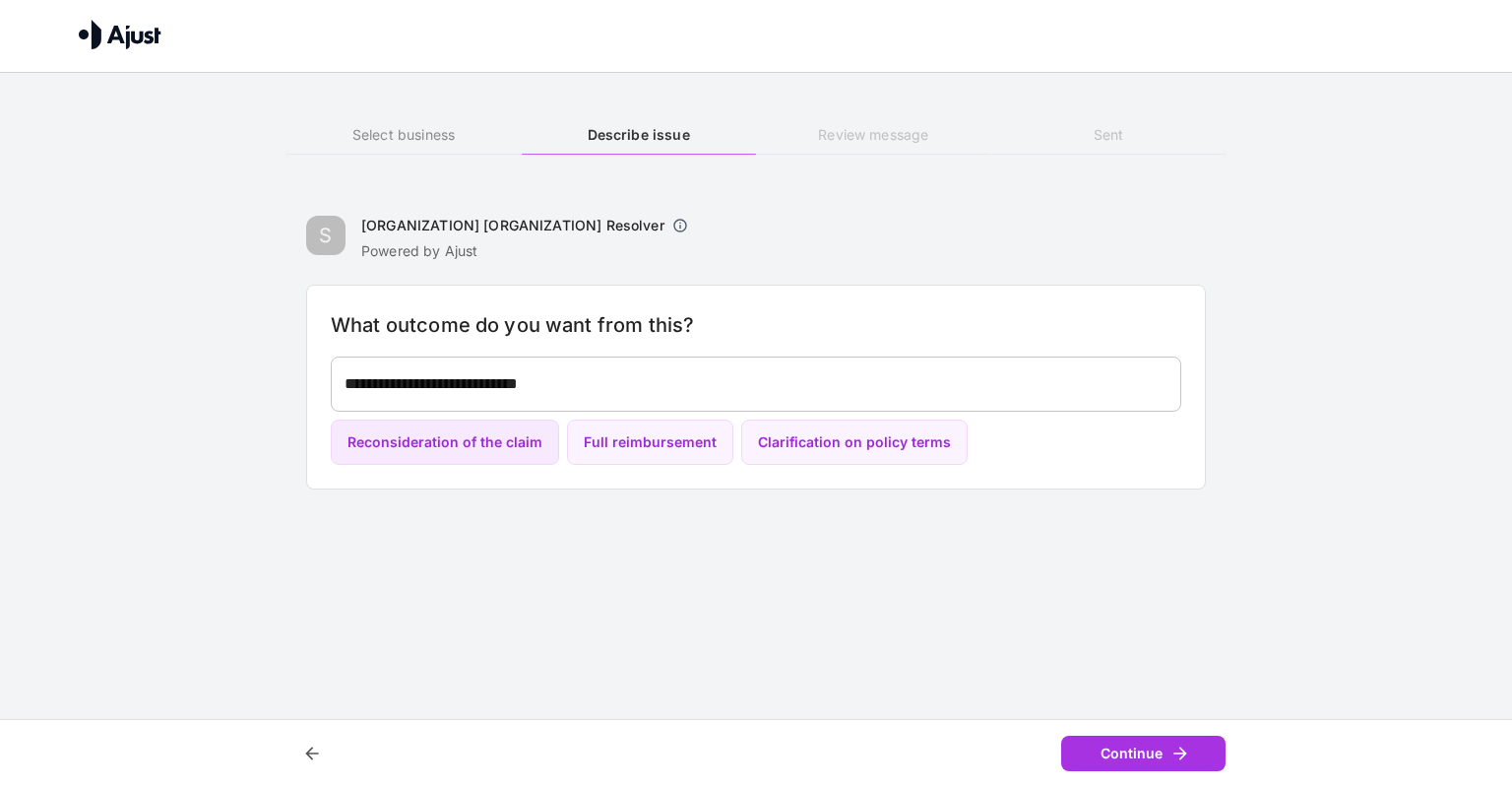 click on "Reconsideration of the claim" at bounding box center (445, 442) 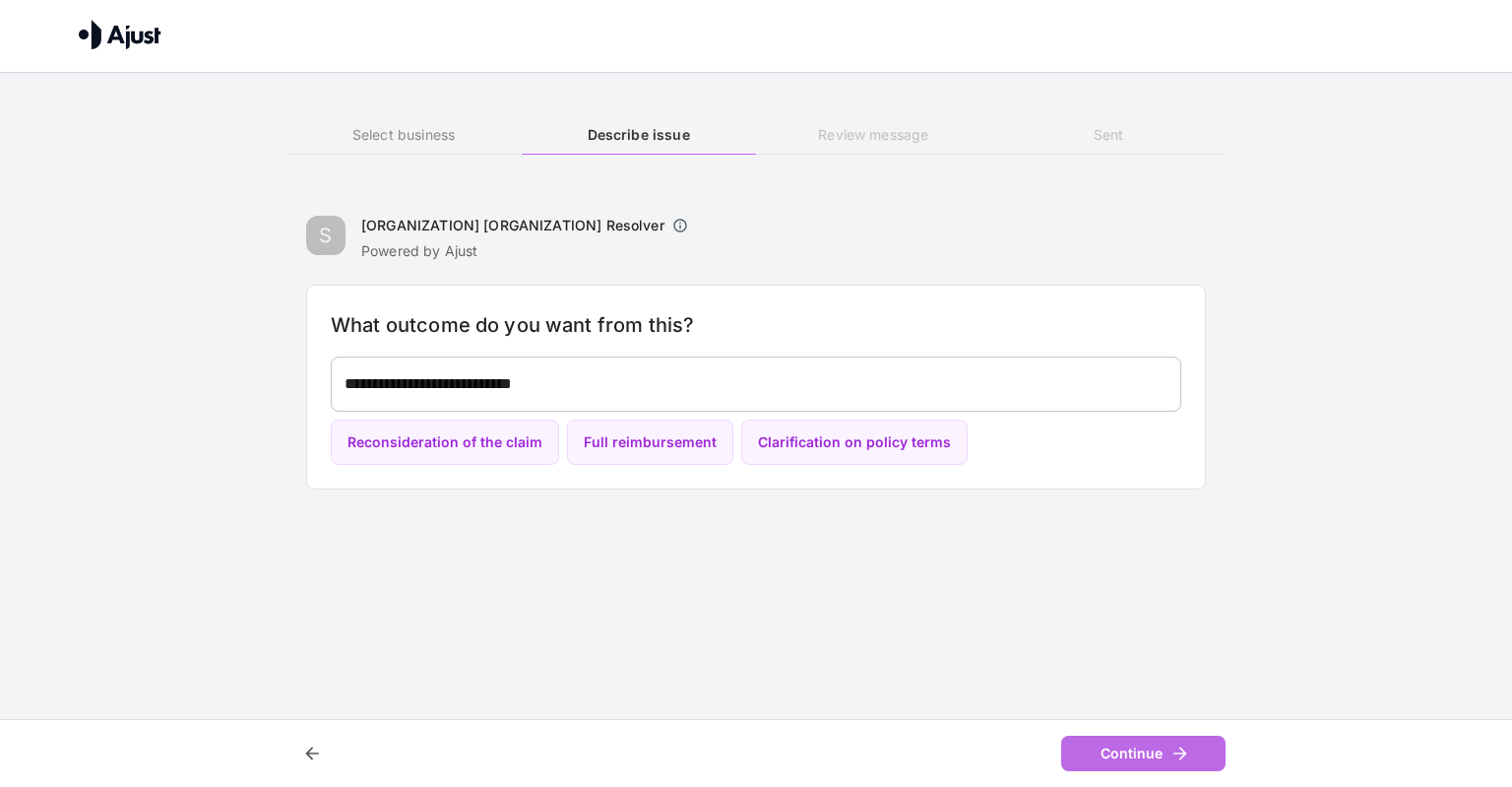 click on "Continue" at bounding box center (1143, 754) 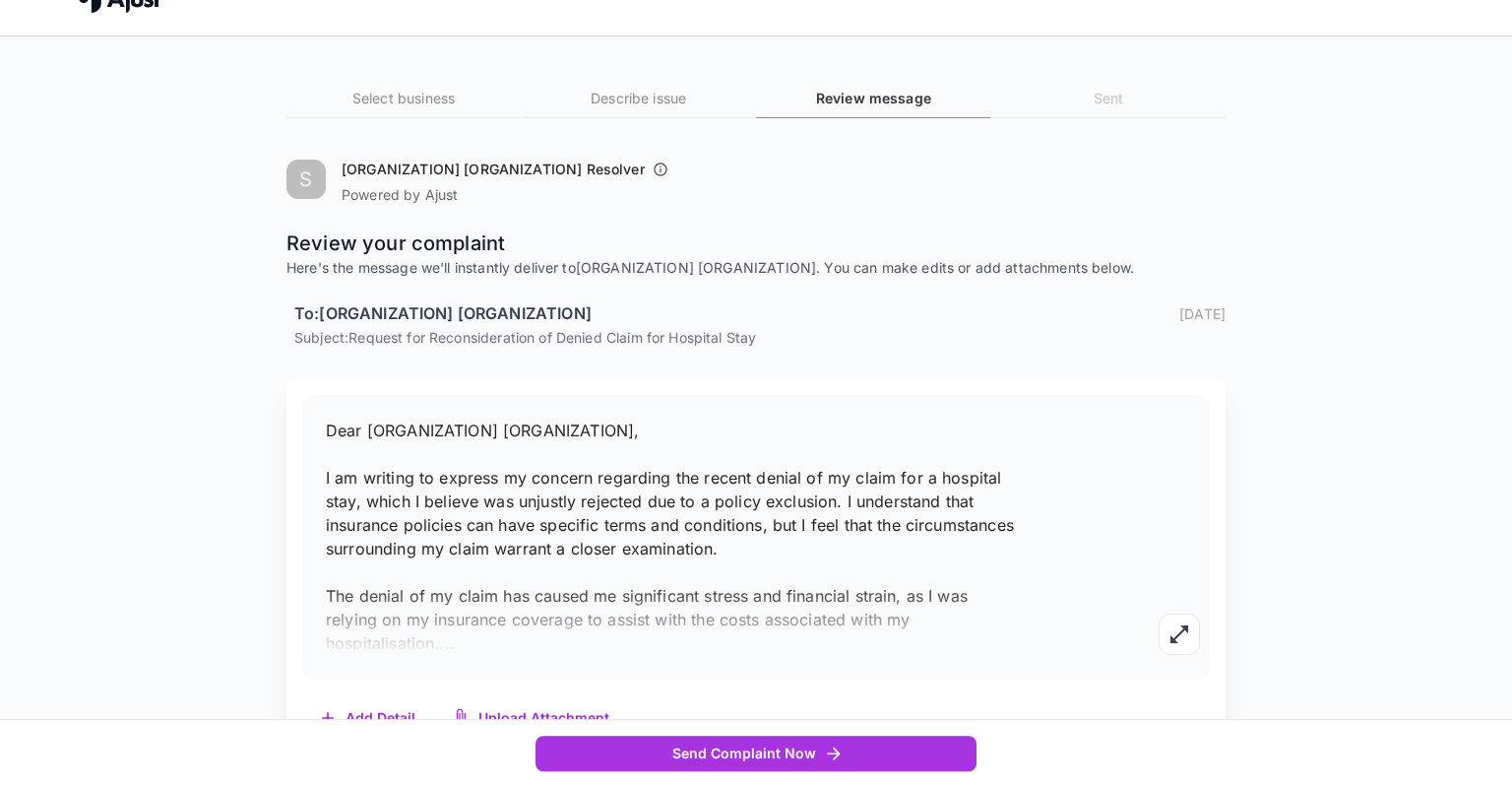 scroll, scrollTop: 89, scrollLeft: 0, axis: vertical 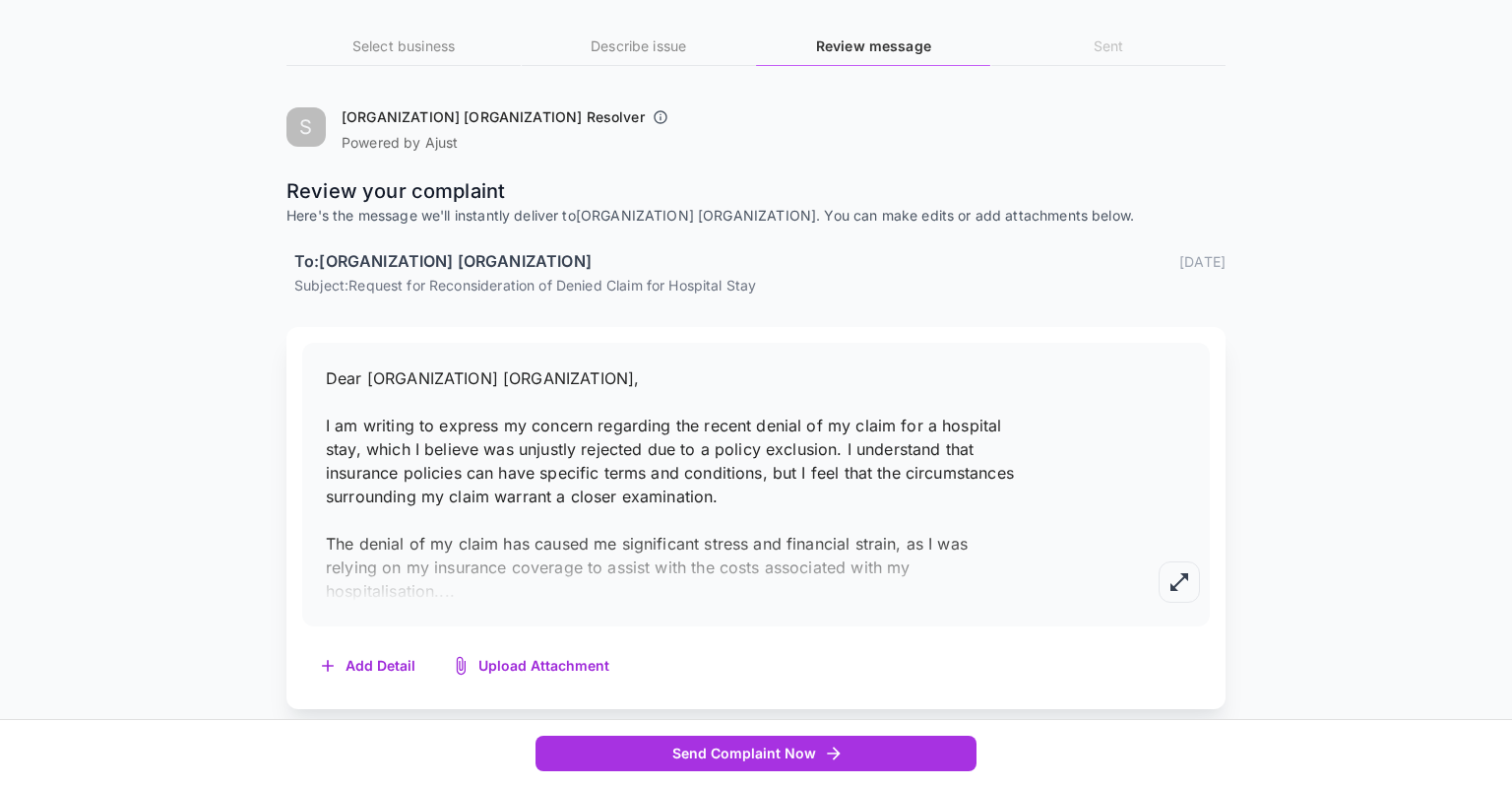 click 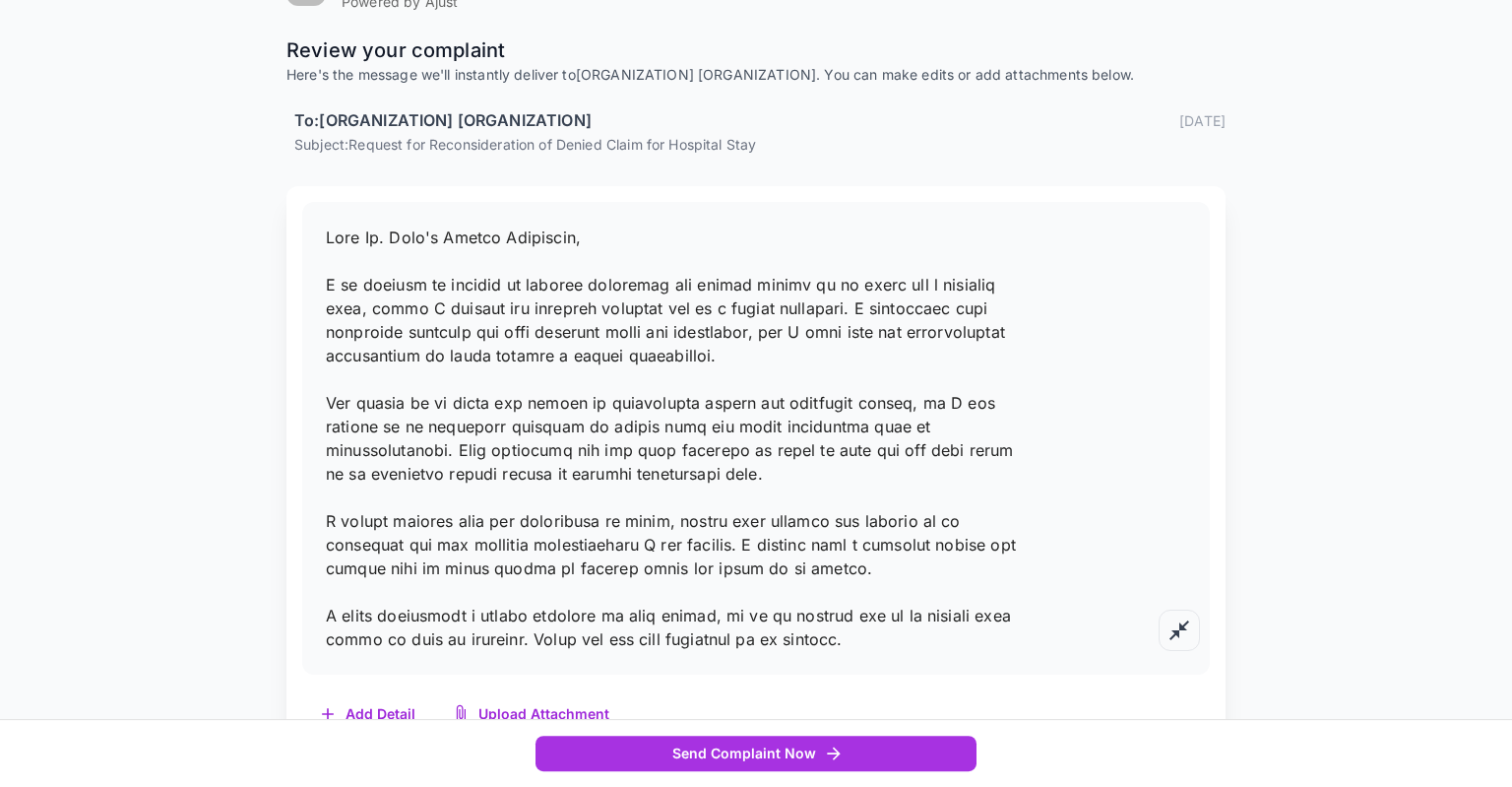 scroll, scrollTop: 278, scrollLeft: 0, axis: vertical 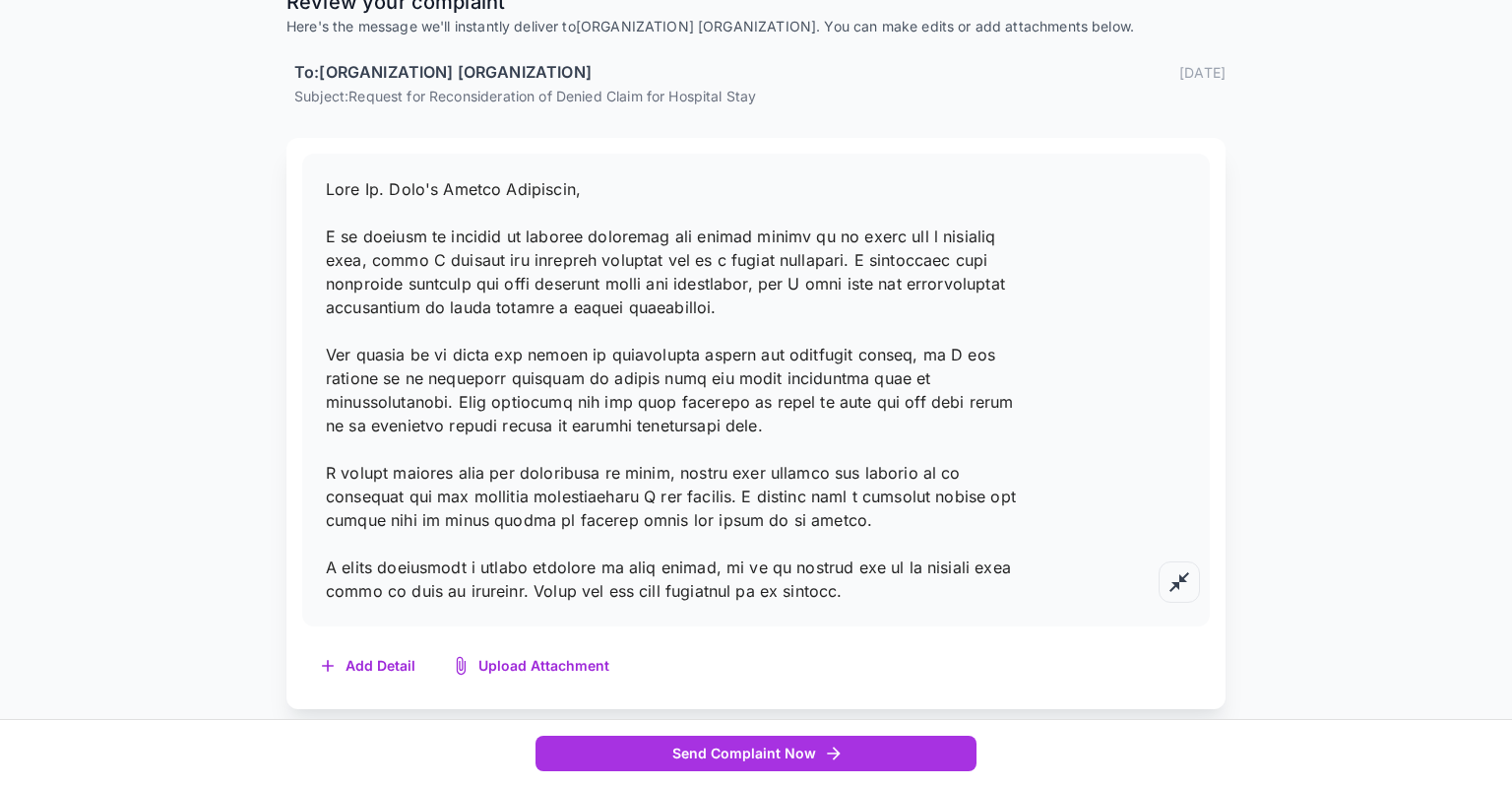 click at bounding box center [671, 390] 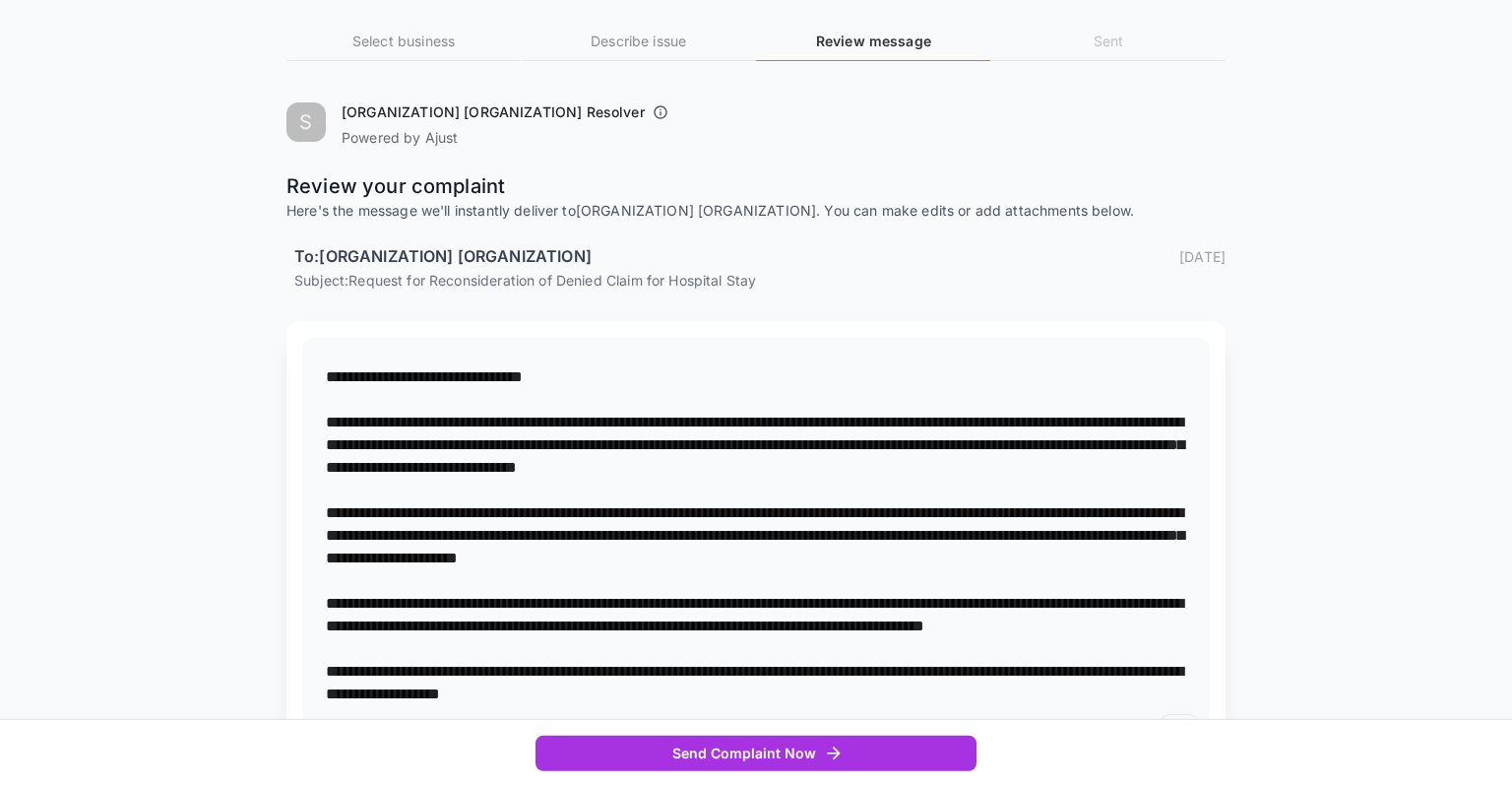 scroll, scrollTop: 208, scrollLeft: 0, axis: vertical 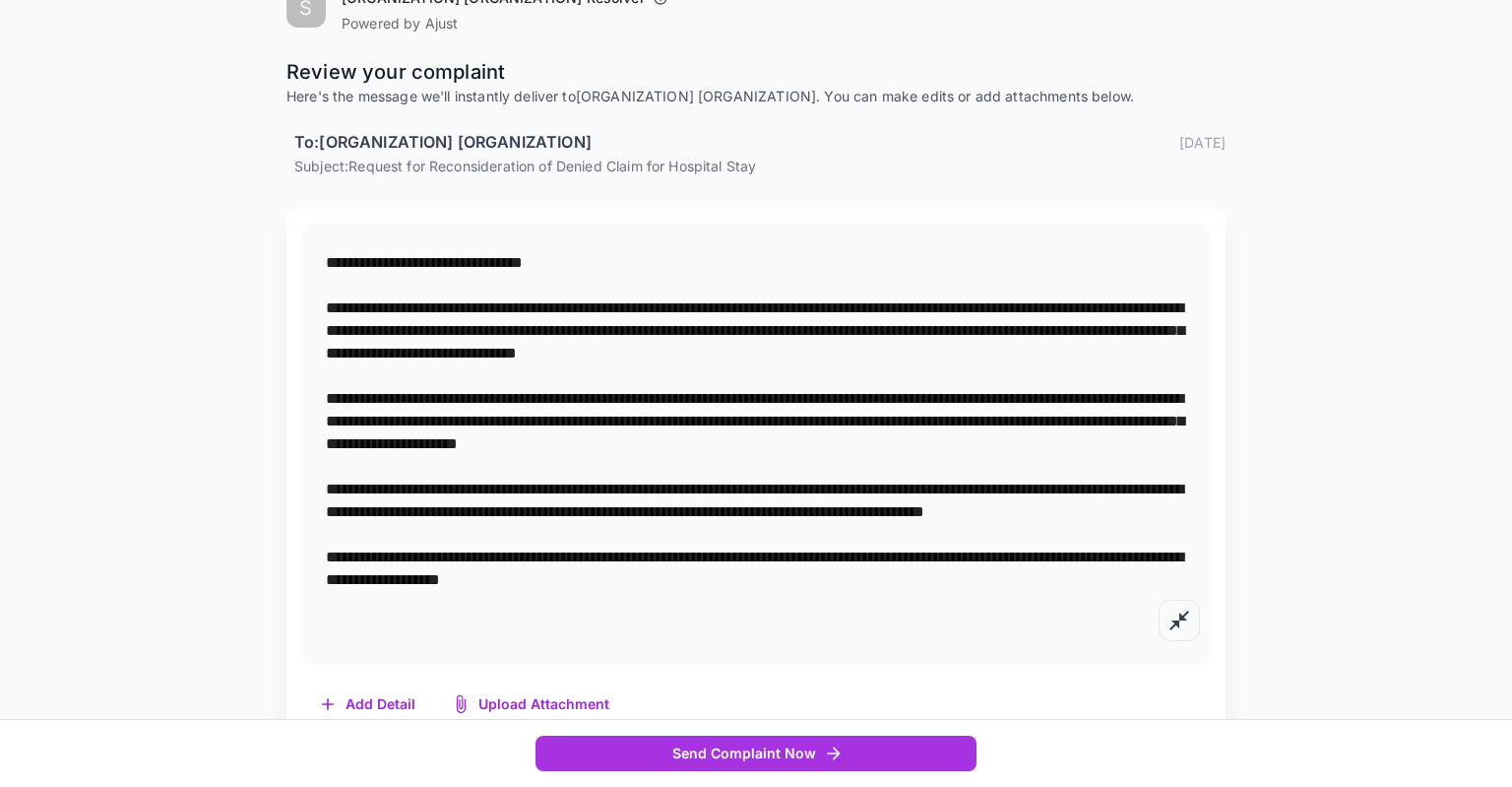 drag, startPoint x: 852, startPoint y: 412, endPoint x: 1187, endPoint y: 447, distance: 336.8234 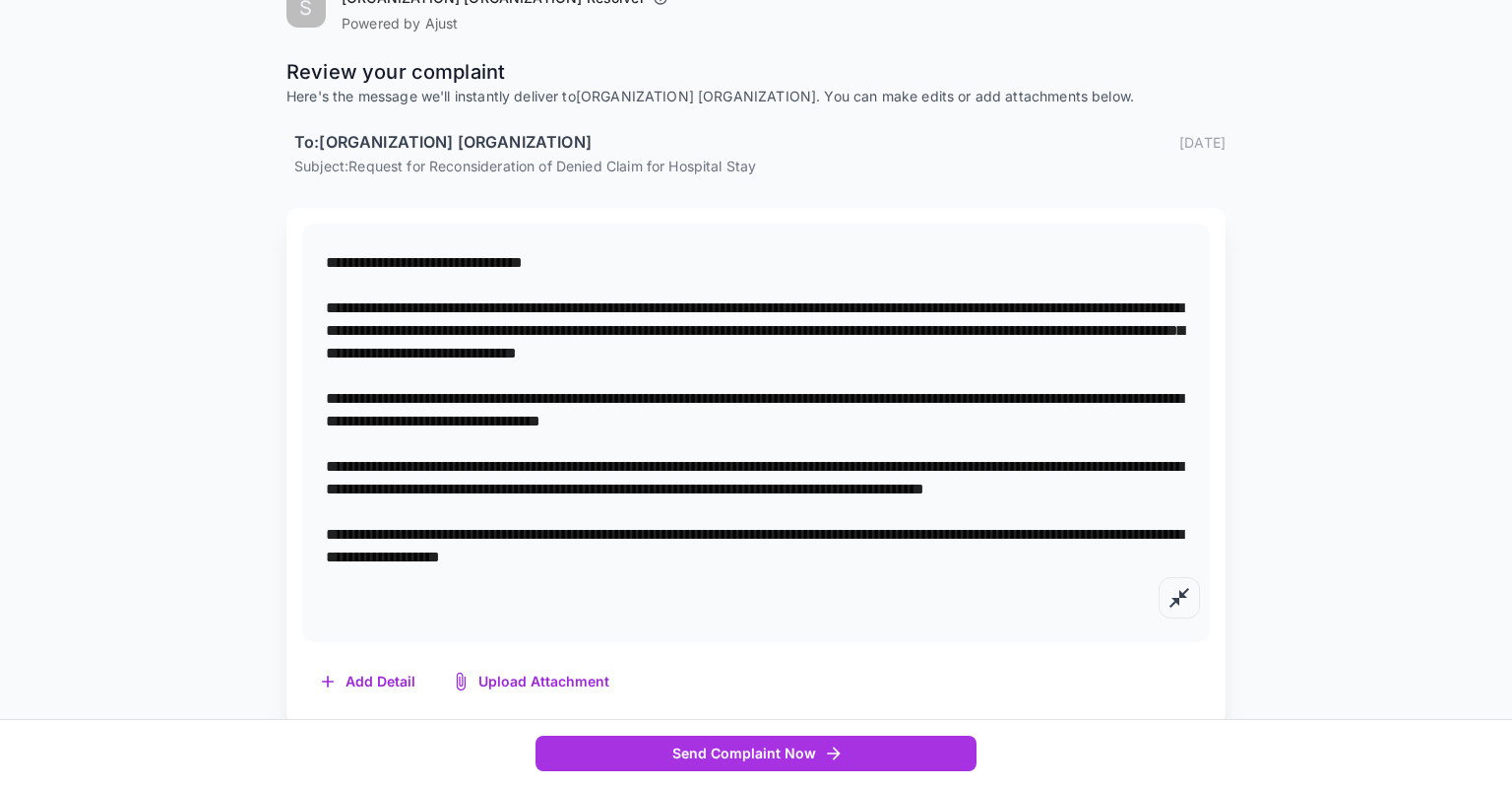 click on "**********" at bounding box center [756, 432] 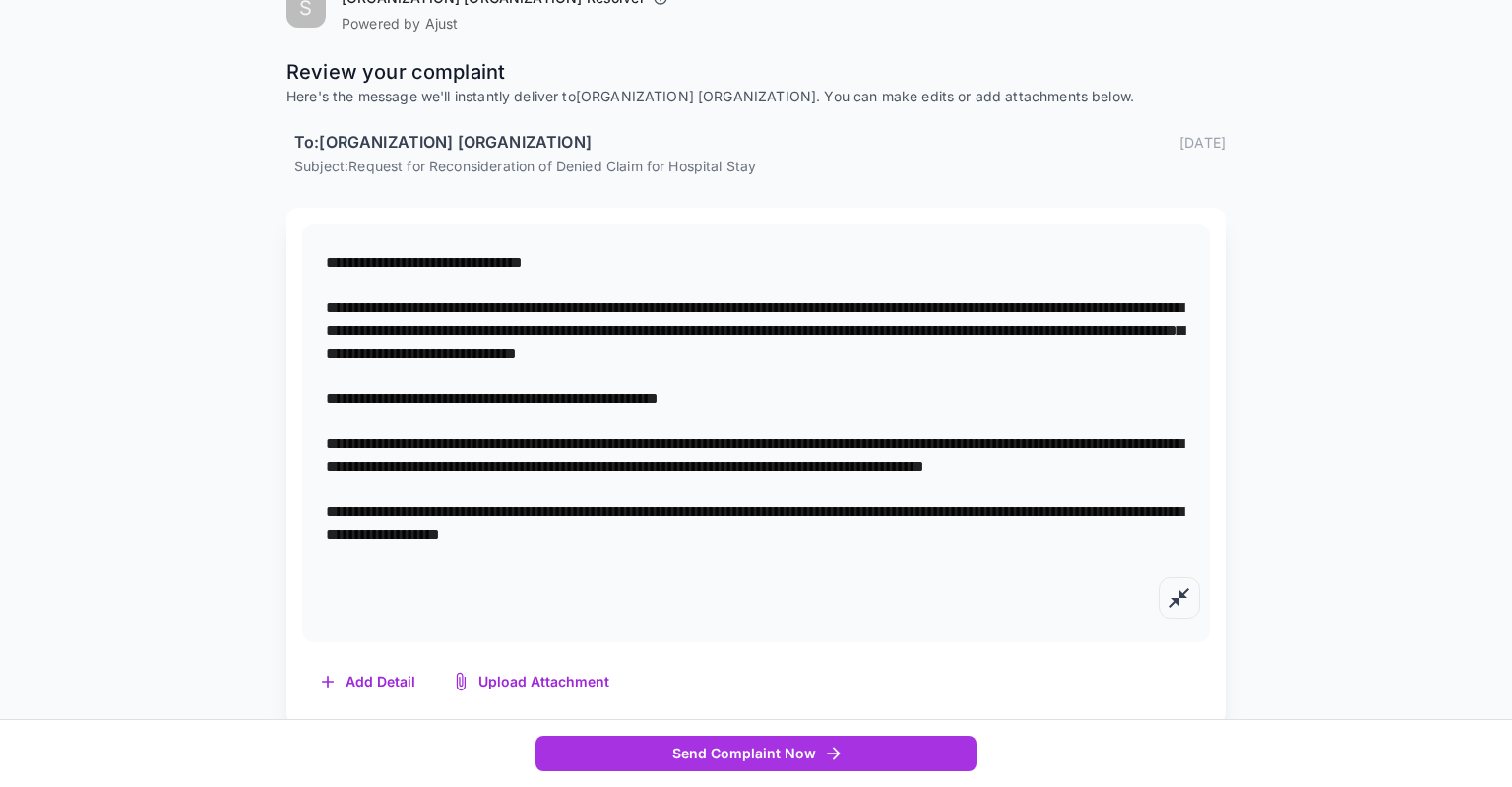 scroll, scrollTop: 201, scrollLeft: 0, axis: vertical 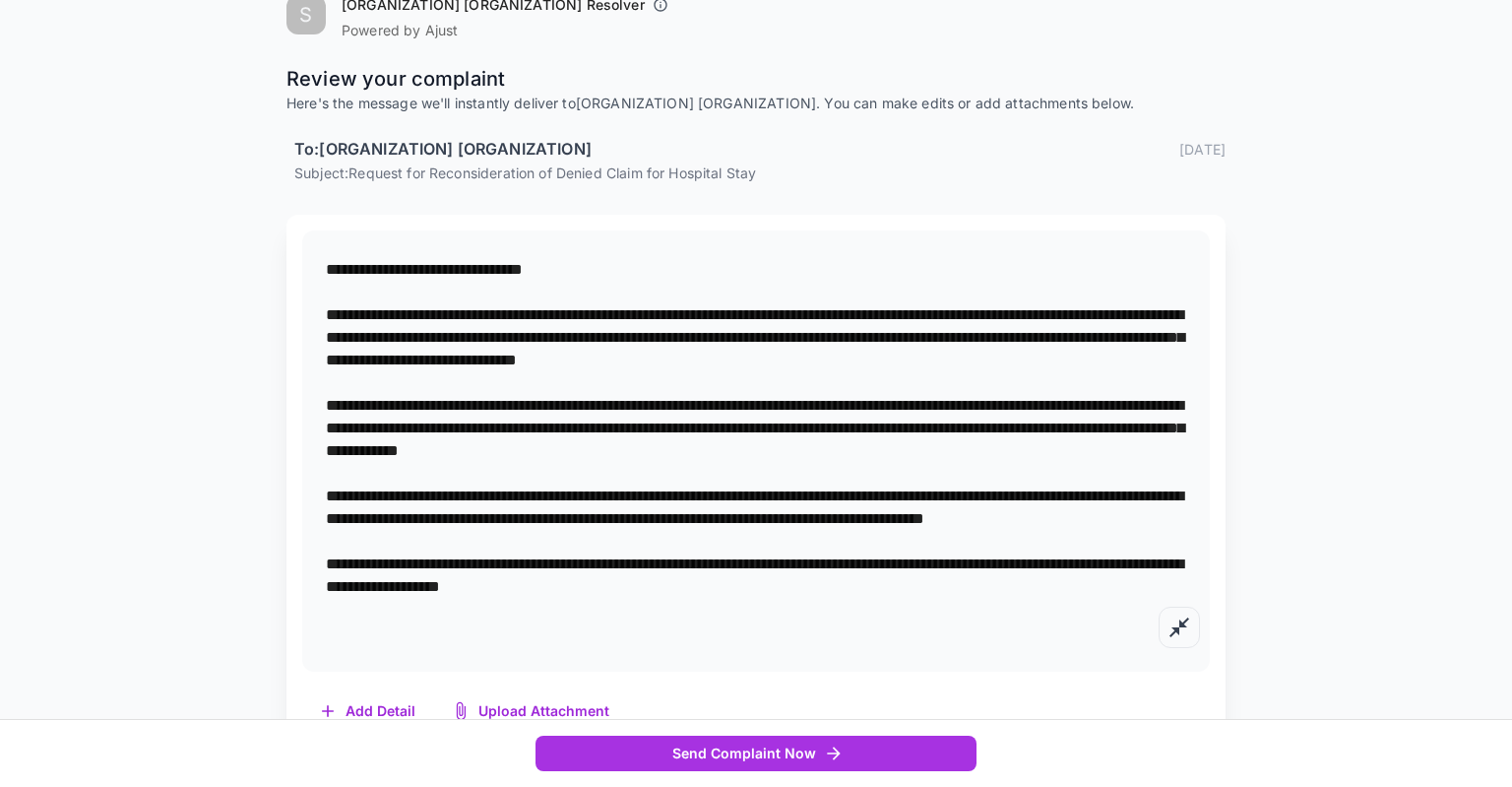 click at bounding box center (756, 450) 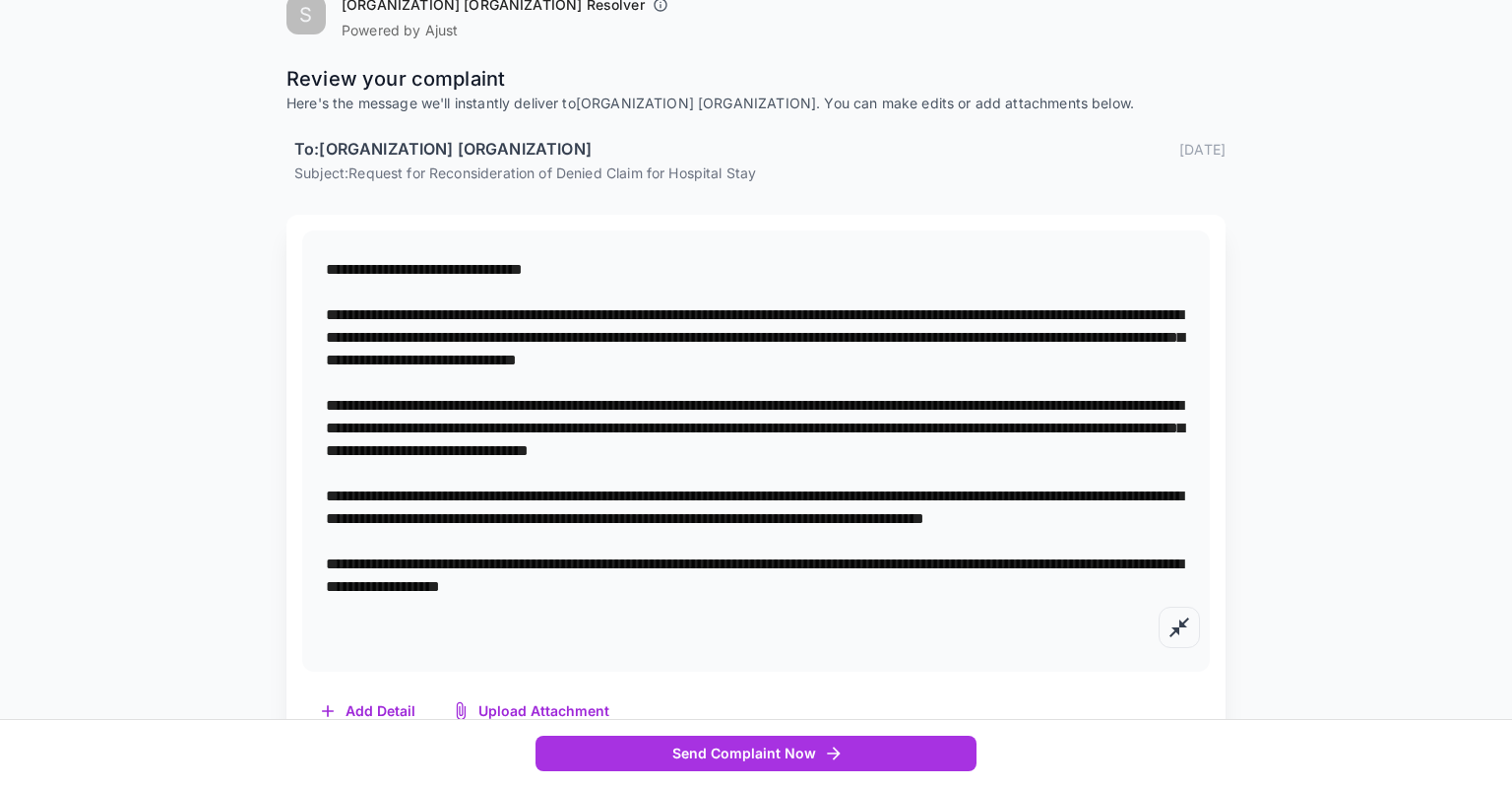 click at bounding box center (756, 450) 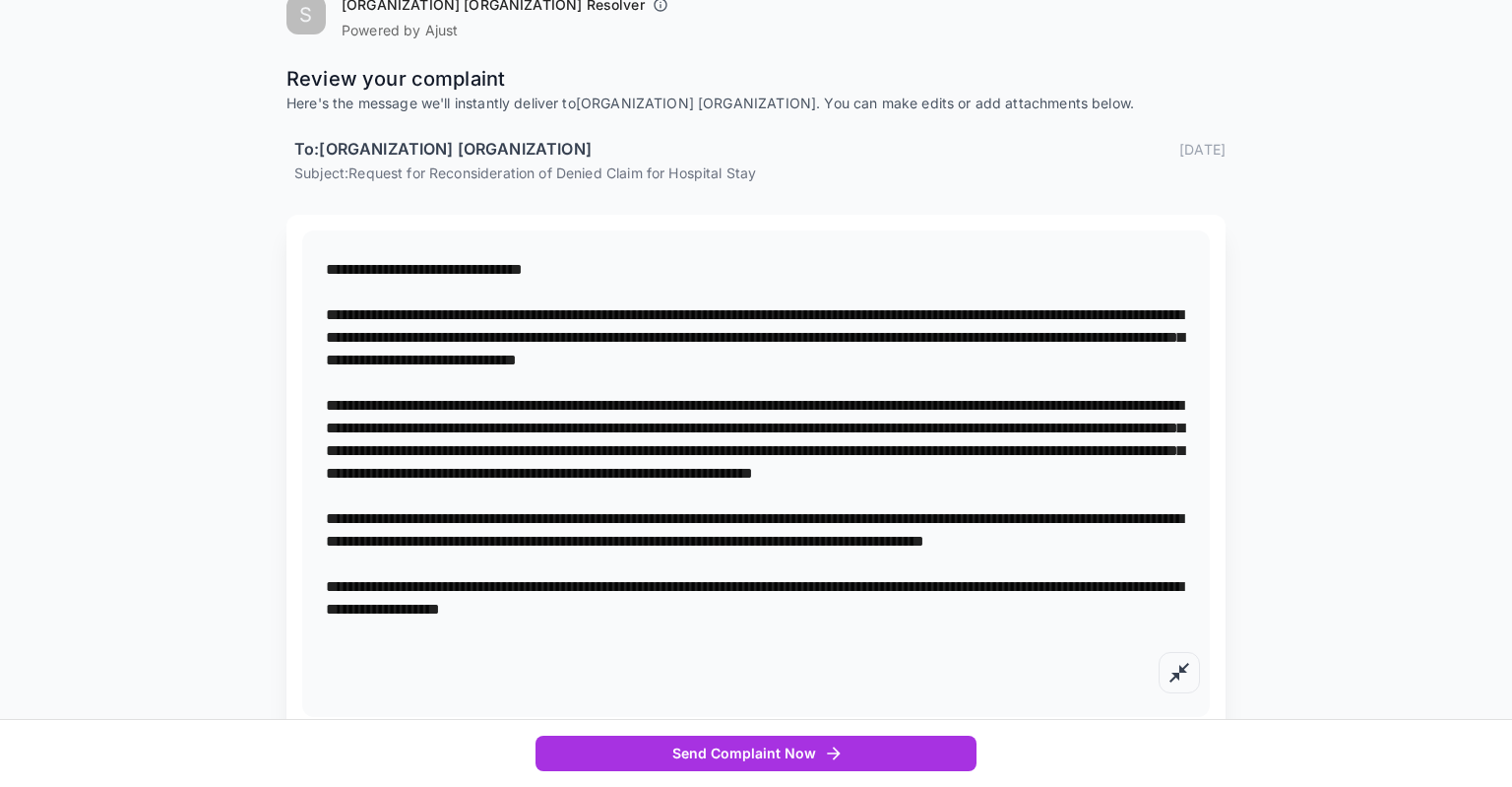 drag, startPoint x: 687, startPoint y: 335, endPoint x: 1194, endPoint y: 360, distance: 507.616 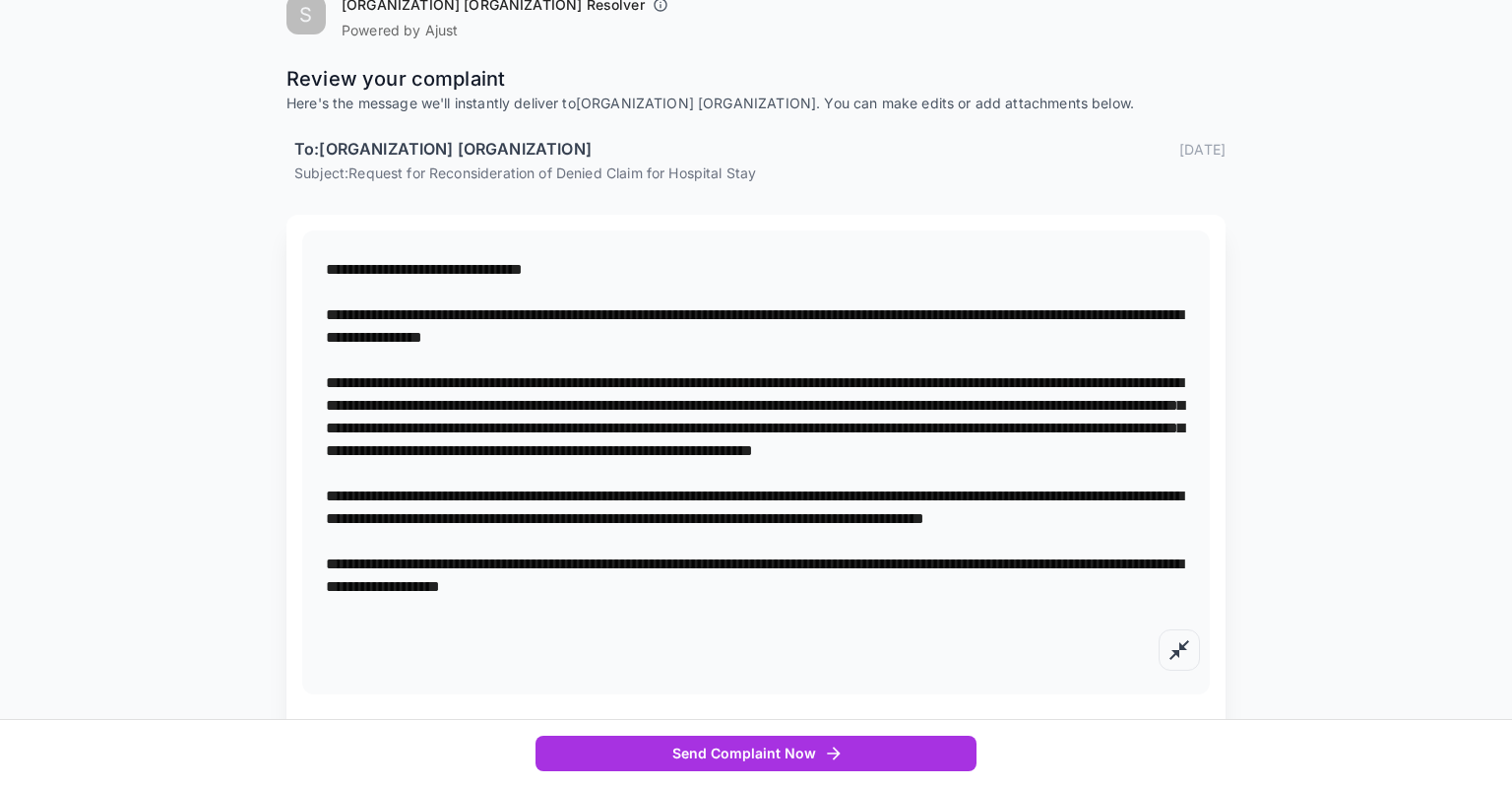 click at bounding box center [756, 462] 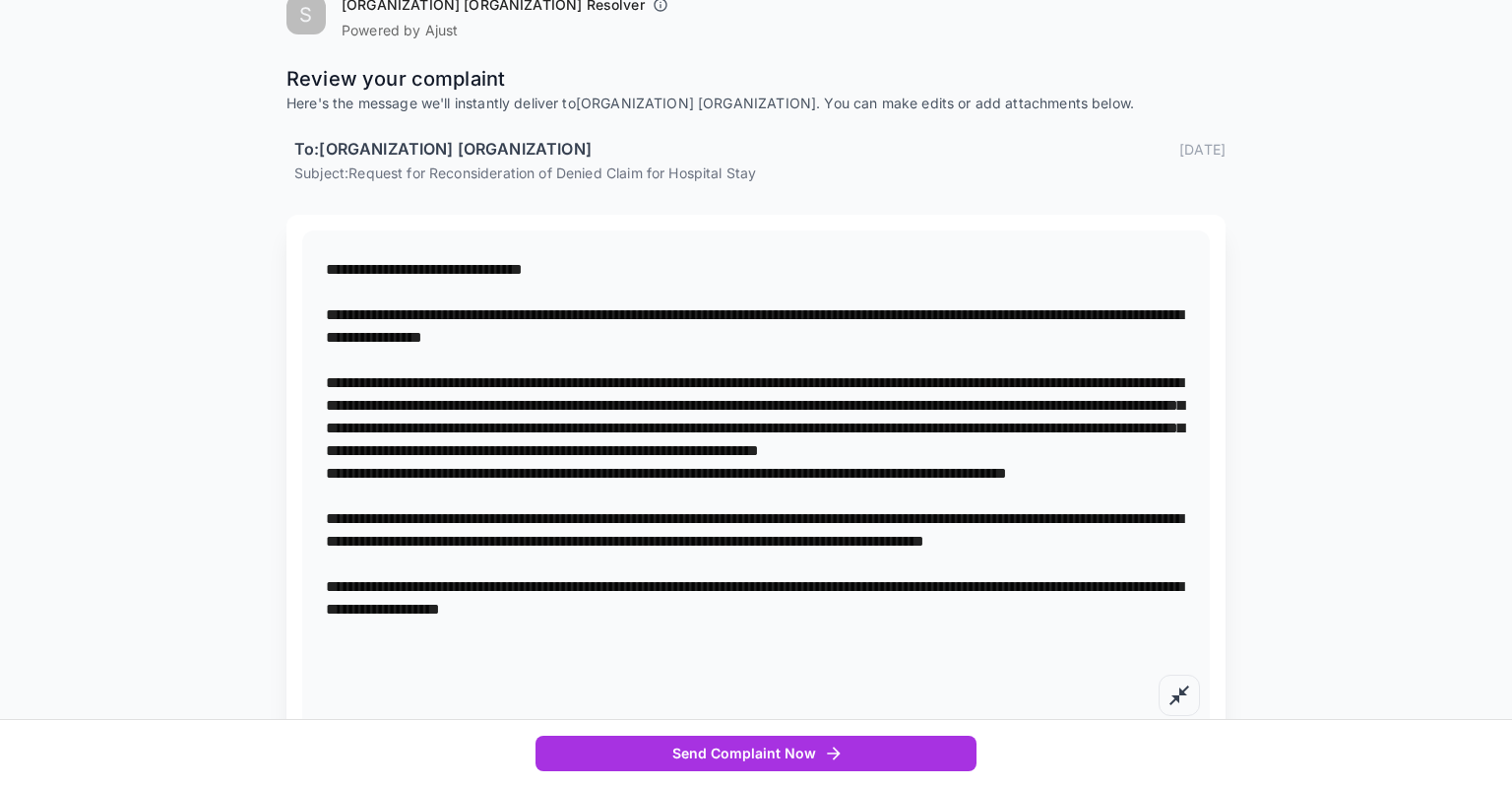 click on "Select business Describe issue Review message Sent S [ORGANIZATION] [ORGANIZATION] Resolver Powered by Ajust Review your complaint Here's the message we'll instantly deliver to [ORGANIZATION]. You can make edits or add attachments below. To: [ORGANIZATION] [DATE] Subject: Request for Reconsideration of Denied Claim for Hospital Stay * Add Detail Upload Attachment" at bounding box center (756, 347) 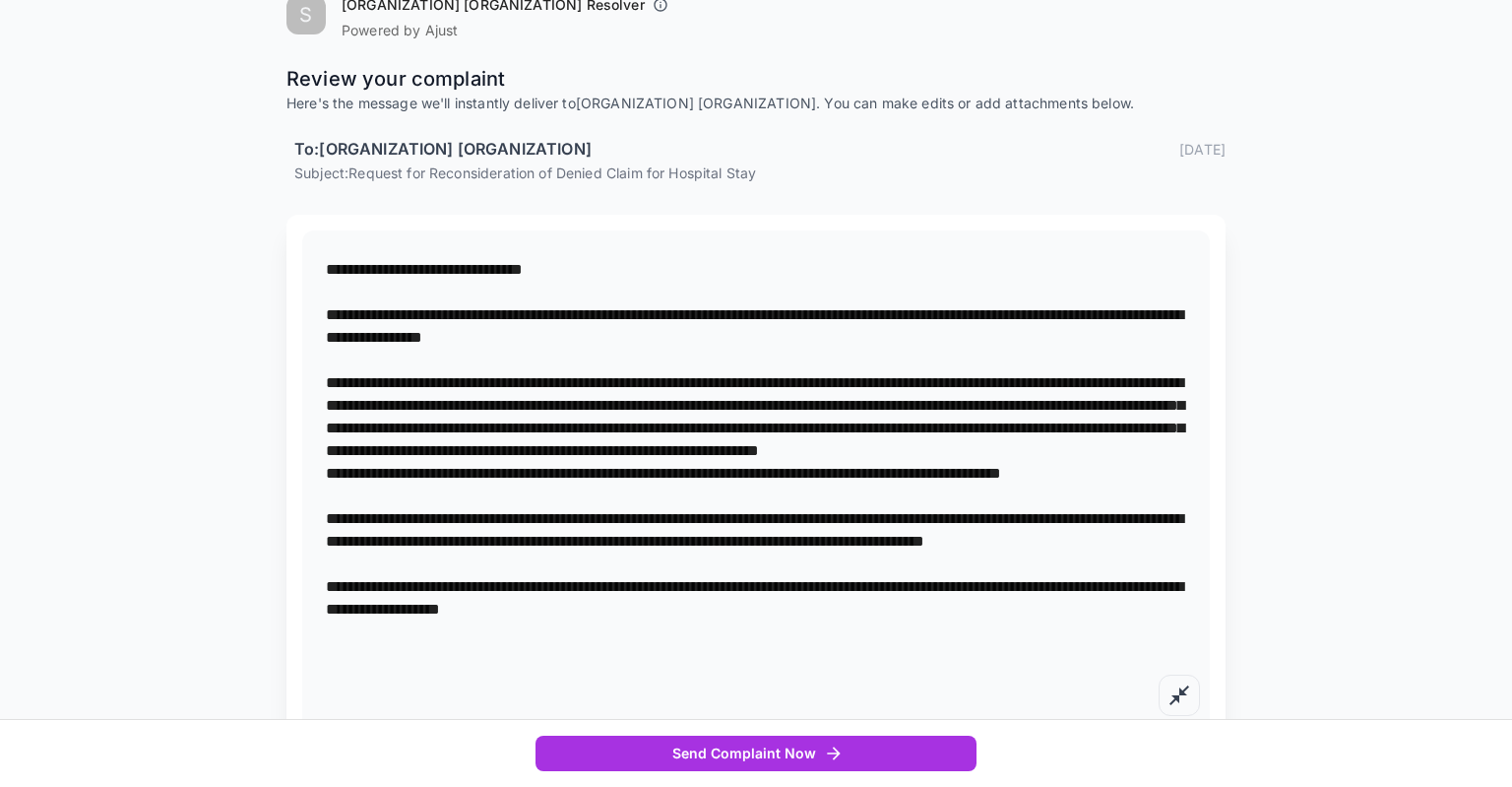 click at bounding box center [756, 485] 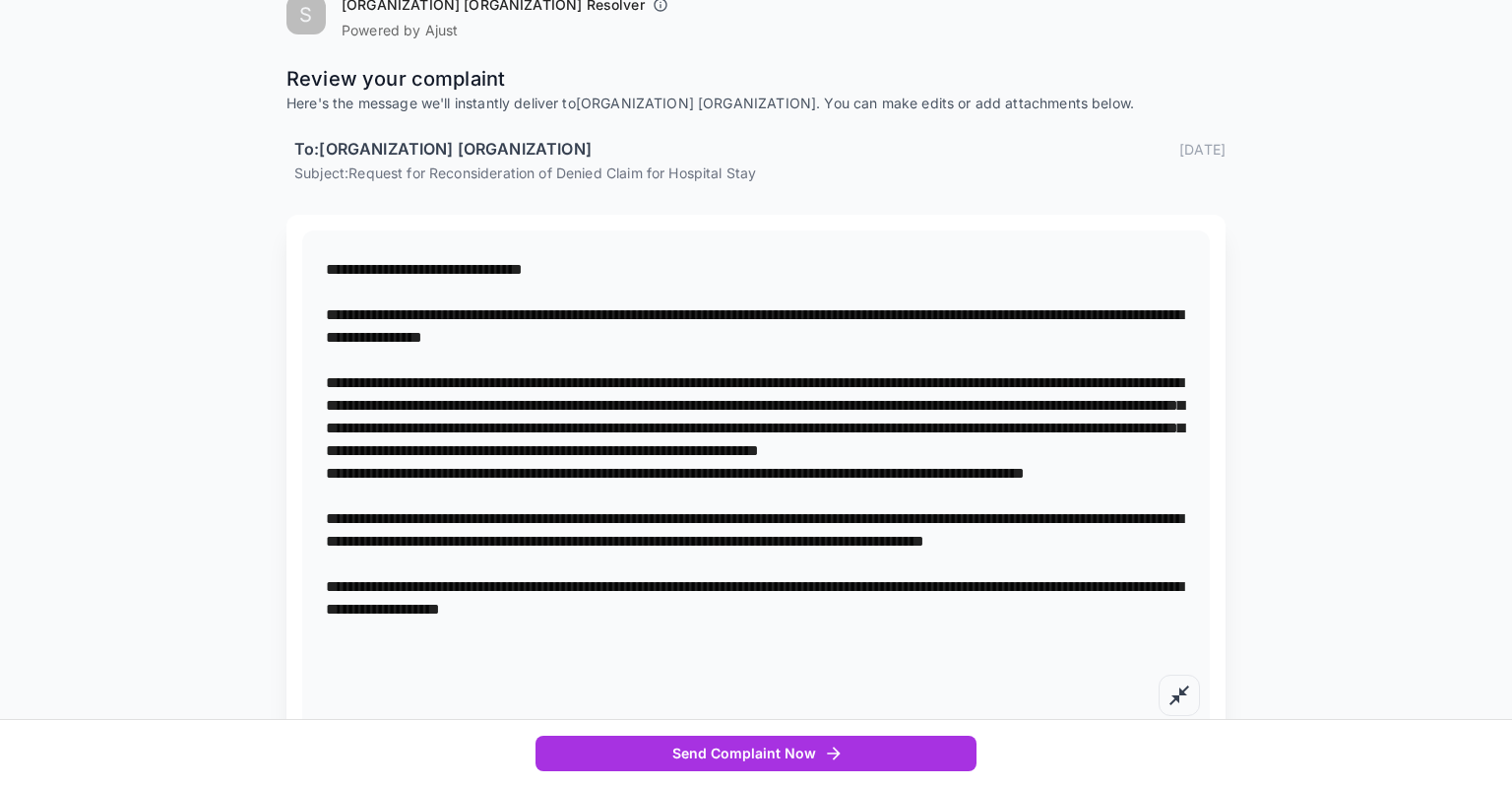 click on "Select business Describe issue Review message Sent S [ORGANIZATION] [ORGANIZATION] Resolver Powered by Ajust Review your complaint Here's the message we'll instantly deliver to [ORGANIZATION]. You can make edits or add attachments below. To: [ORGANIZATION] [DATE] Subject: Request for Reconsideration of Denied Claim for Hospital Stay * Add Detail Upload Attachment" at bounding box center (756, 347) 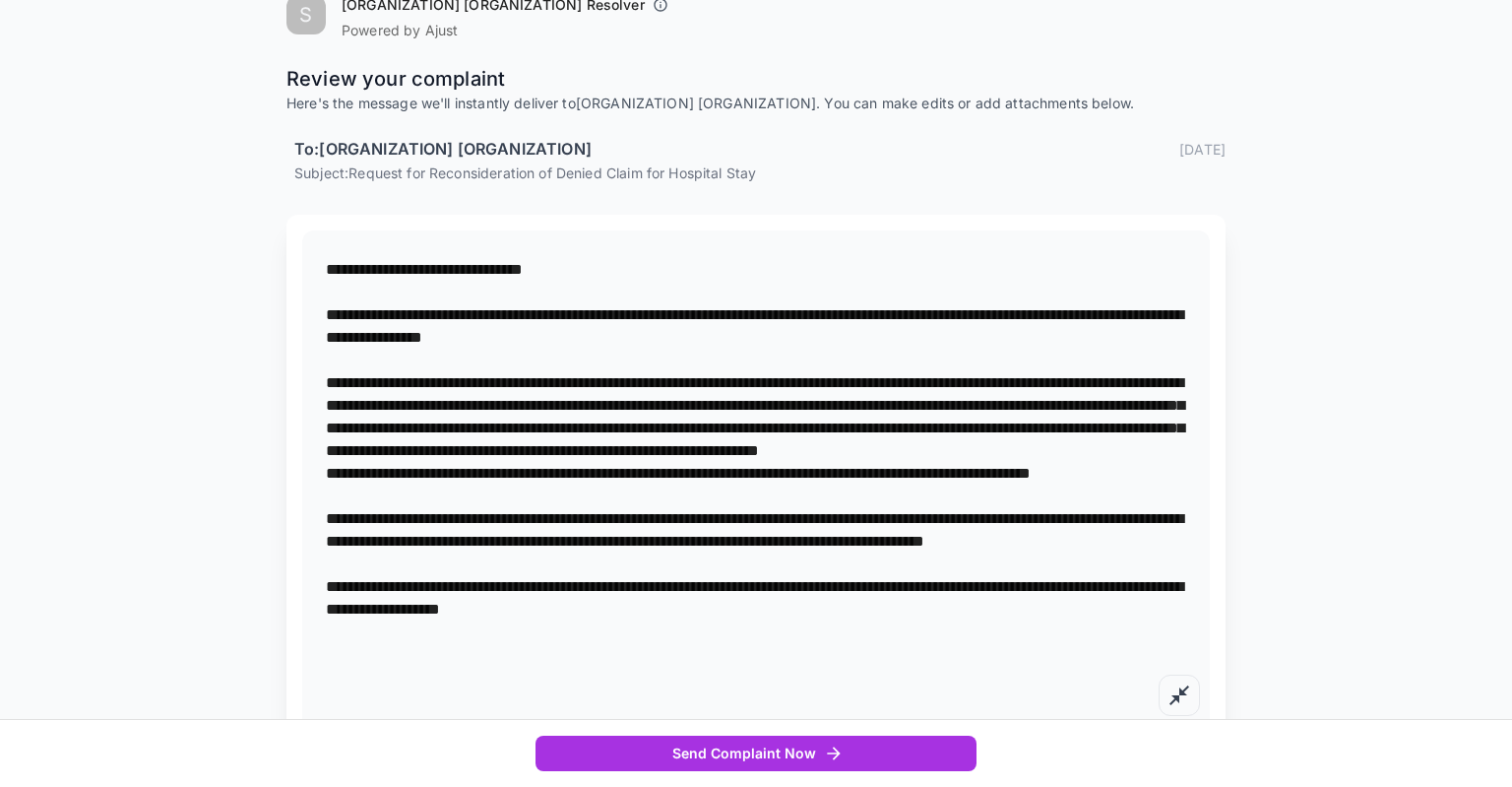 click at bounding box center (756, 485) 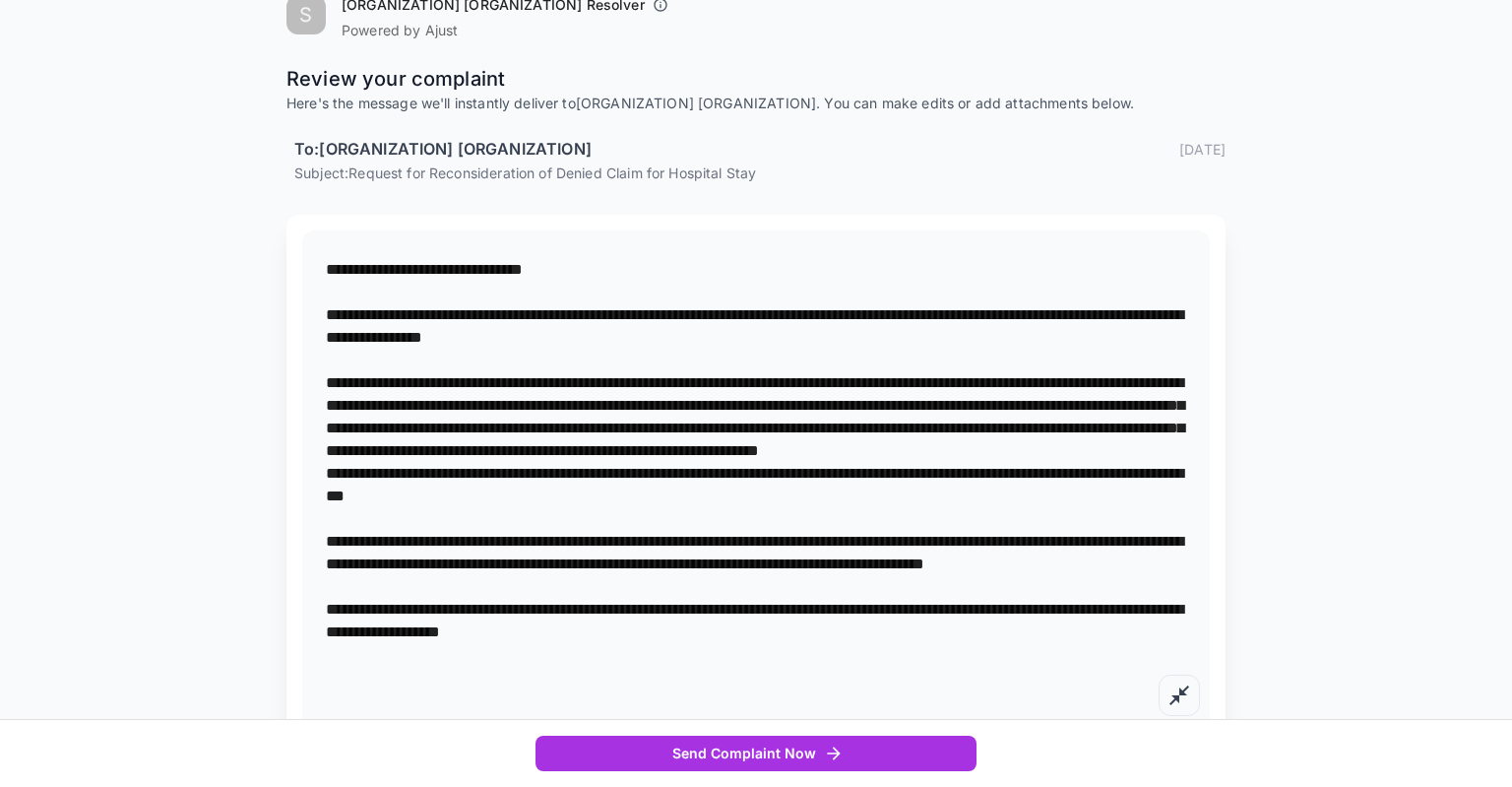 click at bounding box center (756, 485) 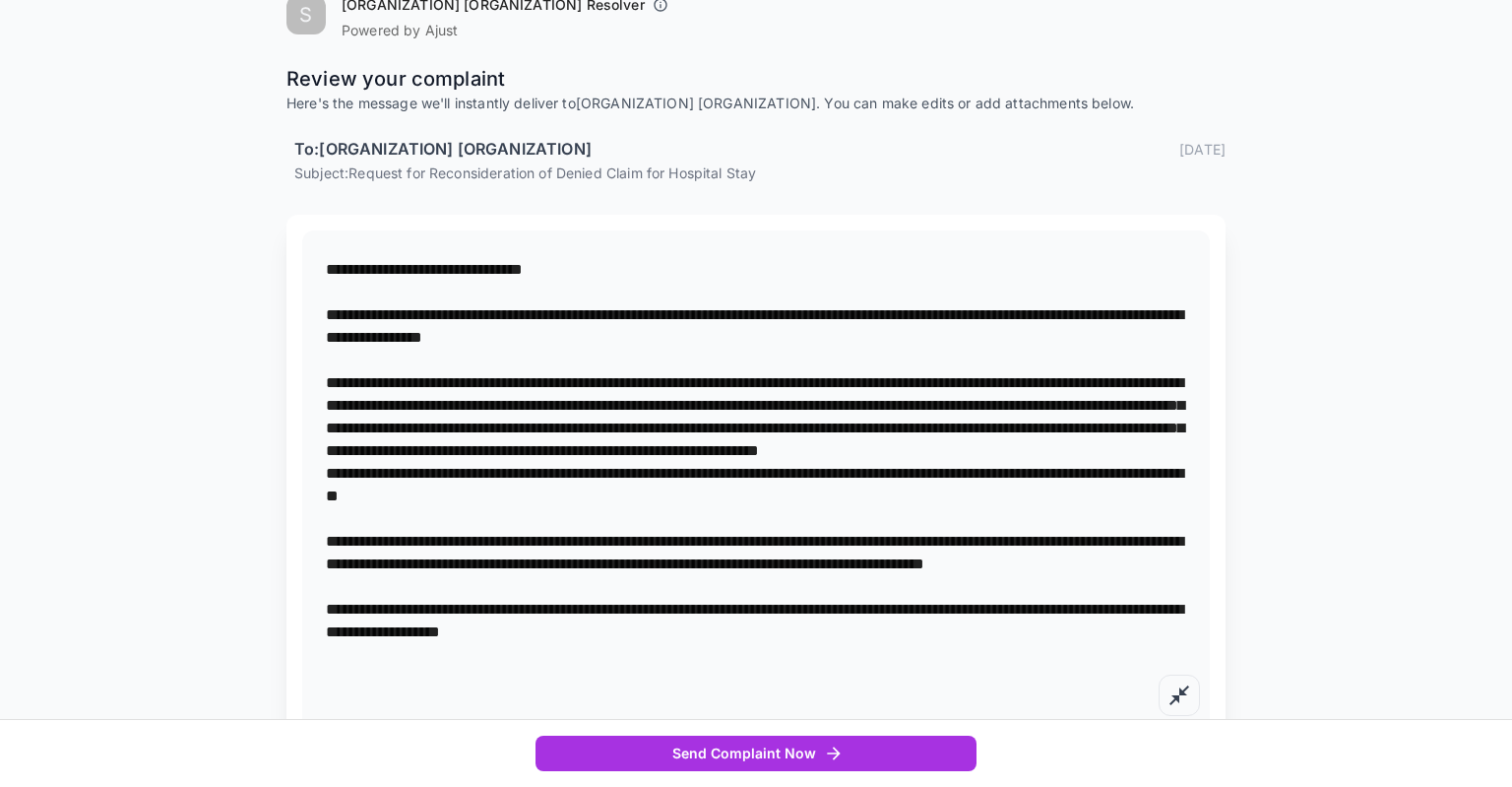 drag, startPoint x: 691, startPoint y: 339, endPoint x: 721, endPoint y: 339, distance: 30 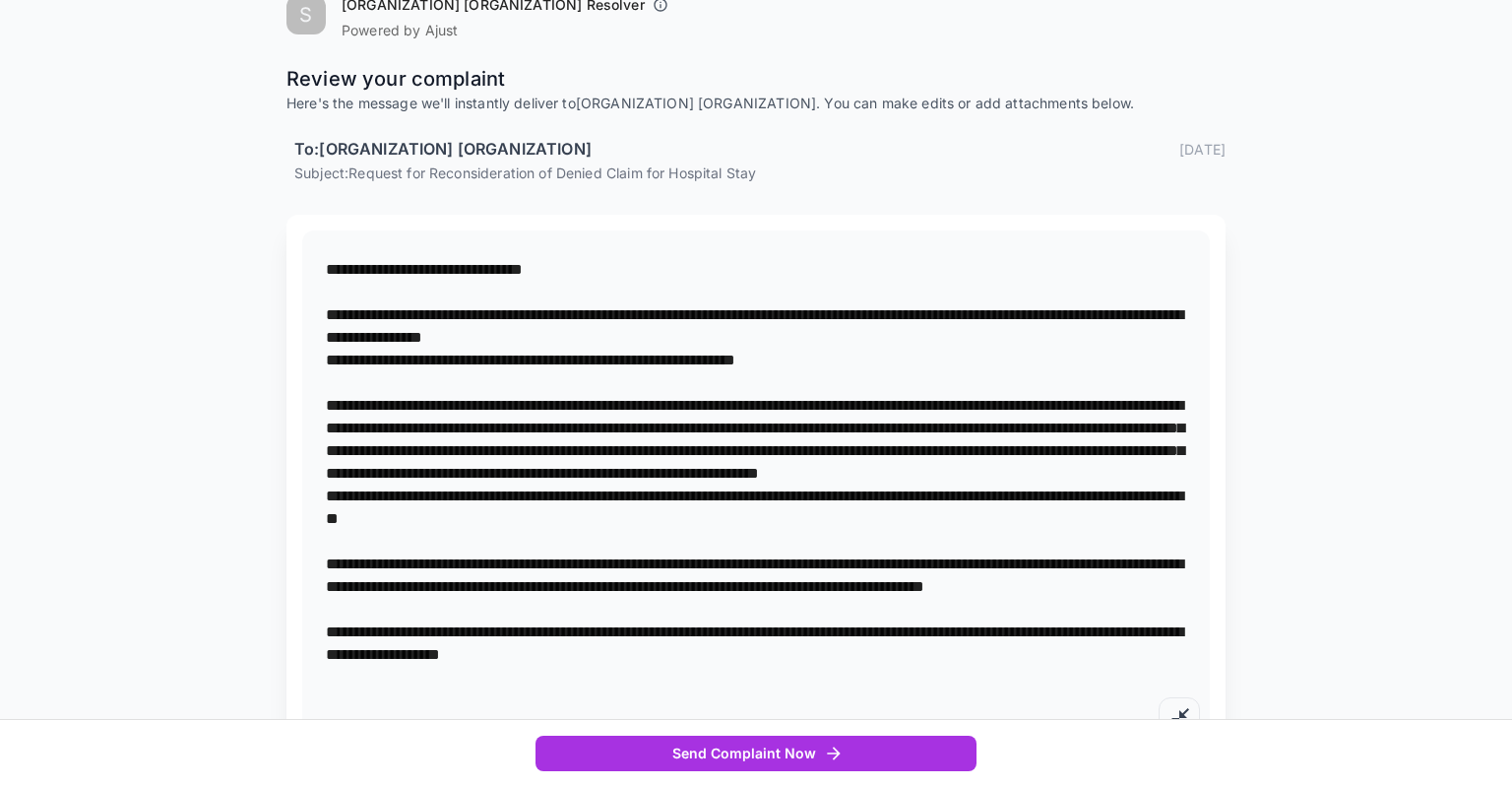 click at bounding box center (756, 495) 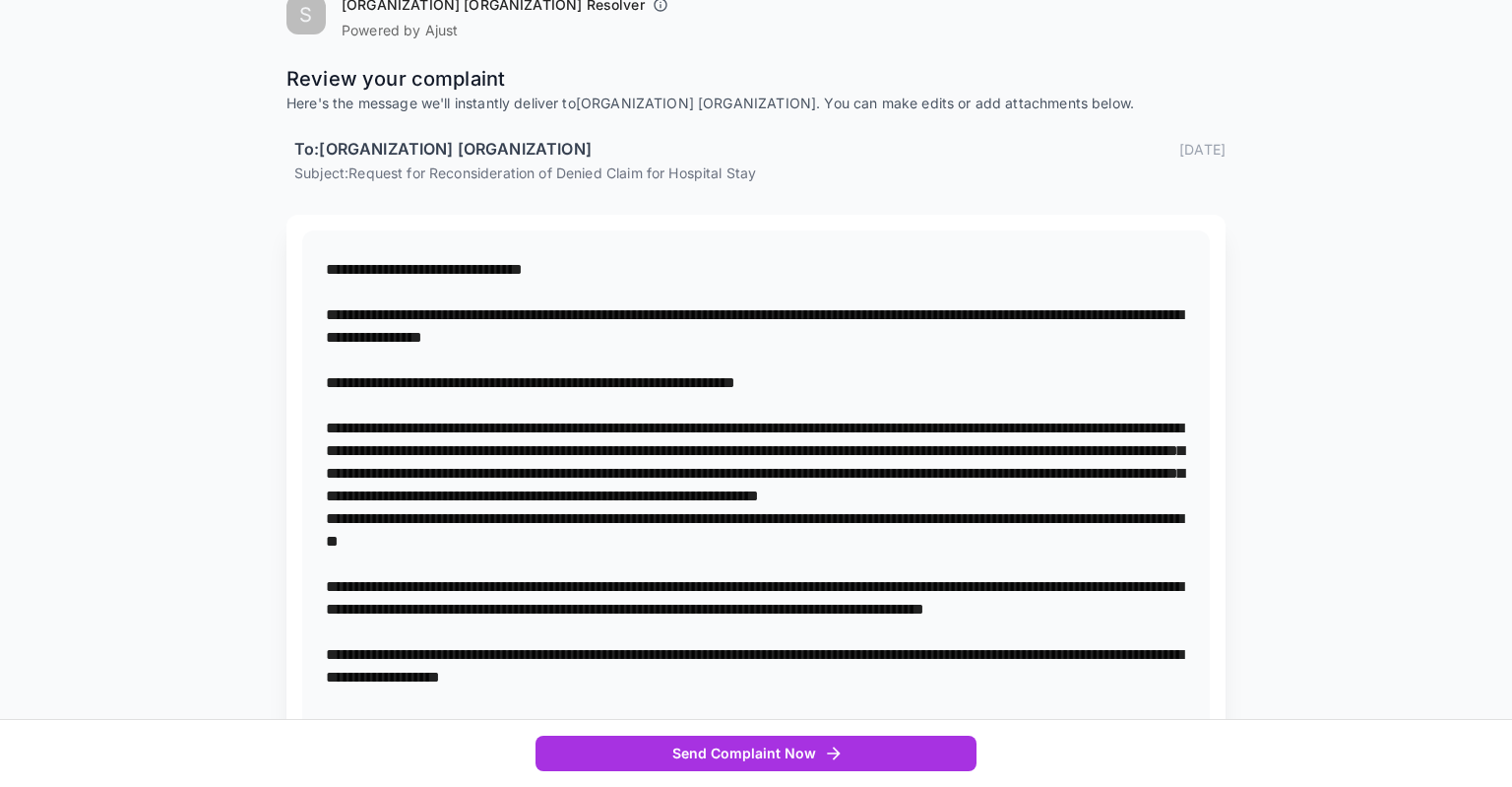 drag, startPoint x: 872, startPoint y: 380, endPoint x: 882, endPoint y: 374, distance: 11.661904 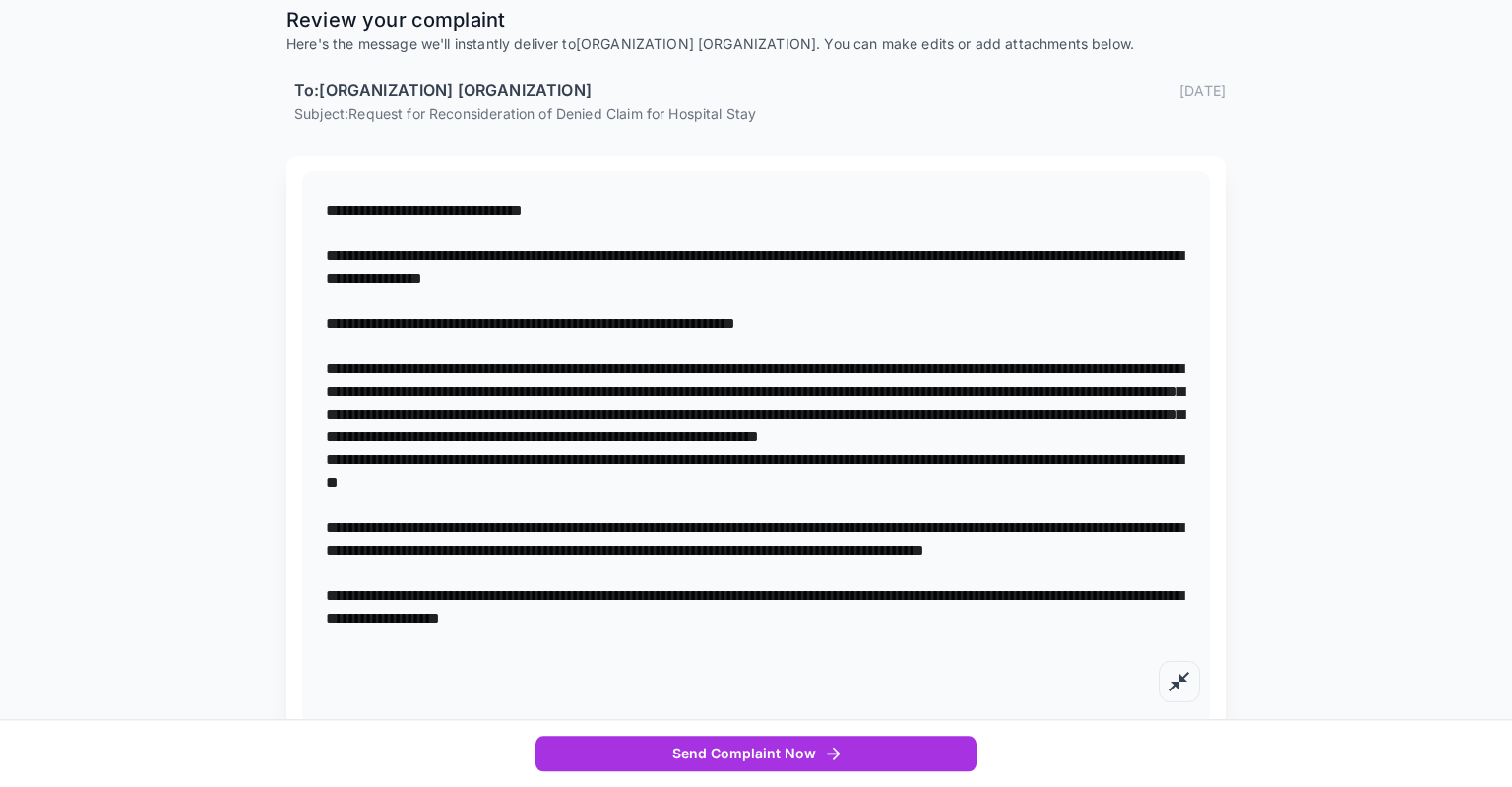 scroll, scrollTop: 304, scrollLeft: 0, axis: vertical 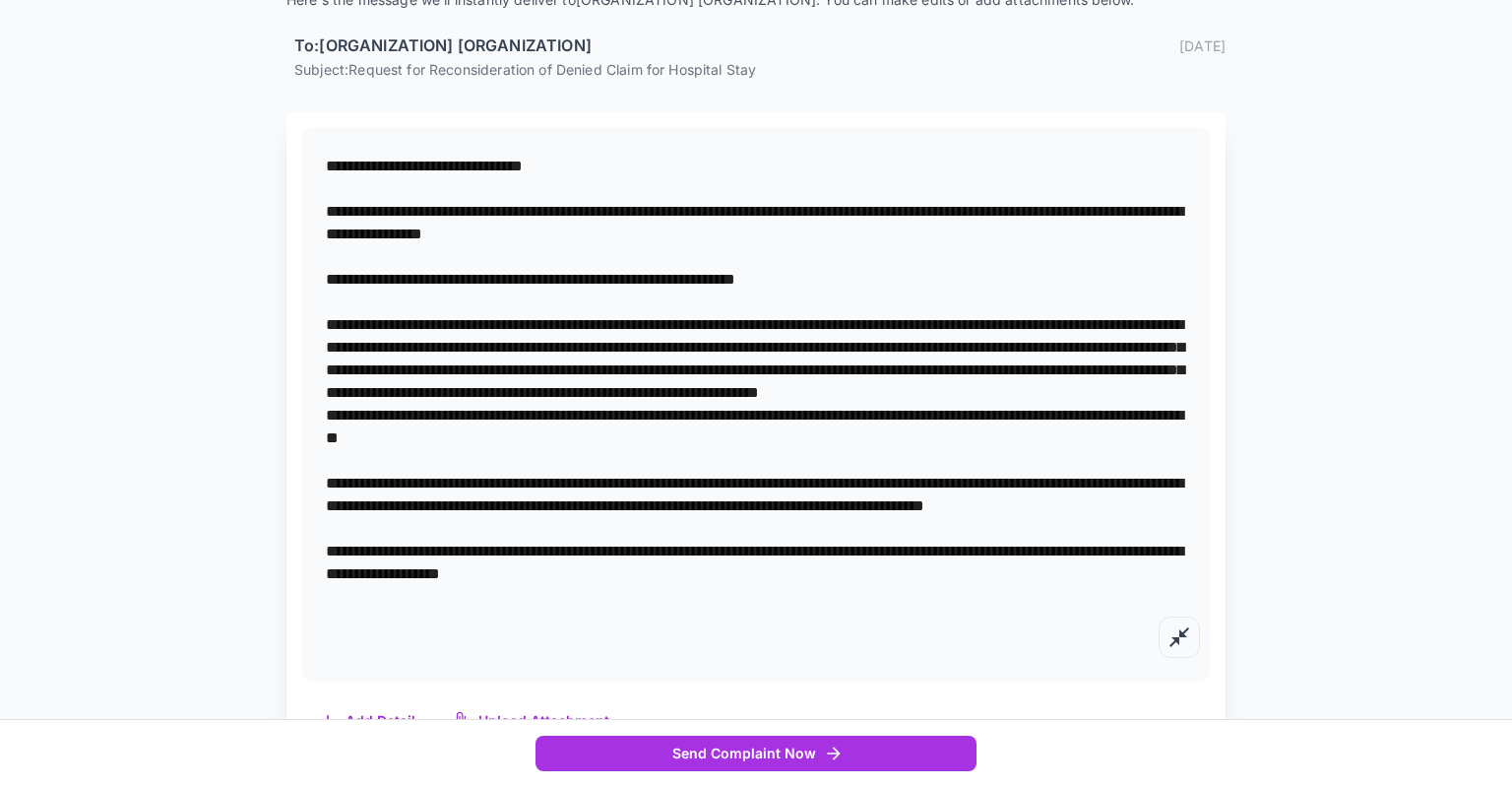 click at bounding box center [756, 404] 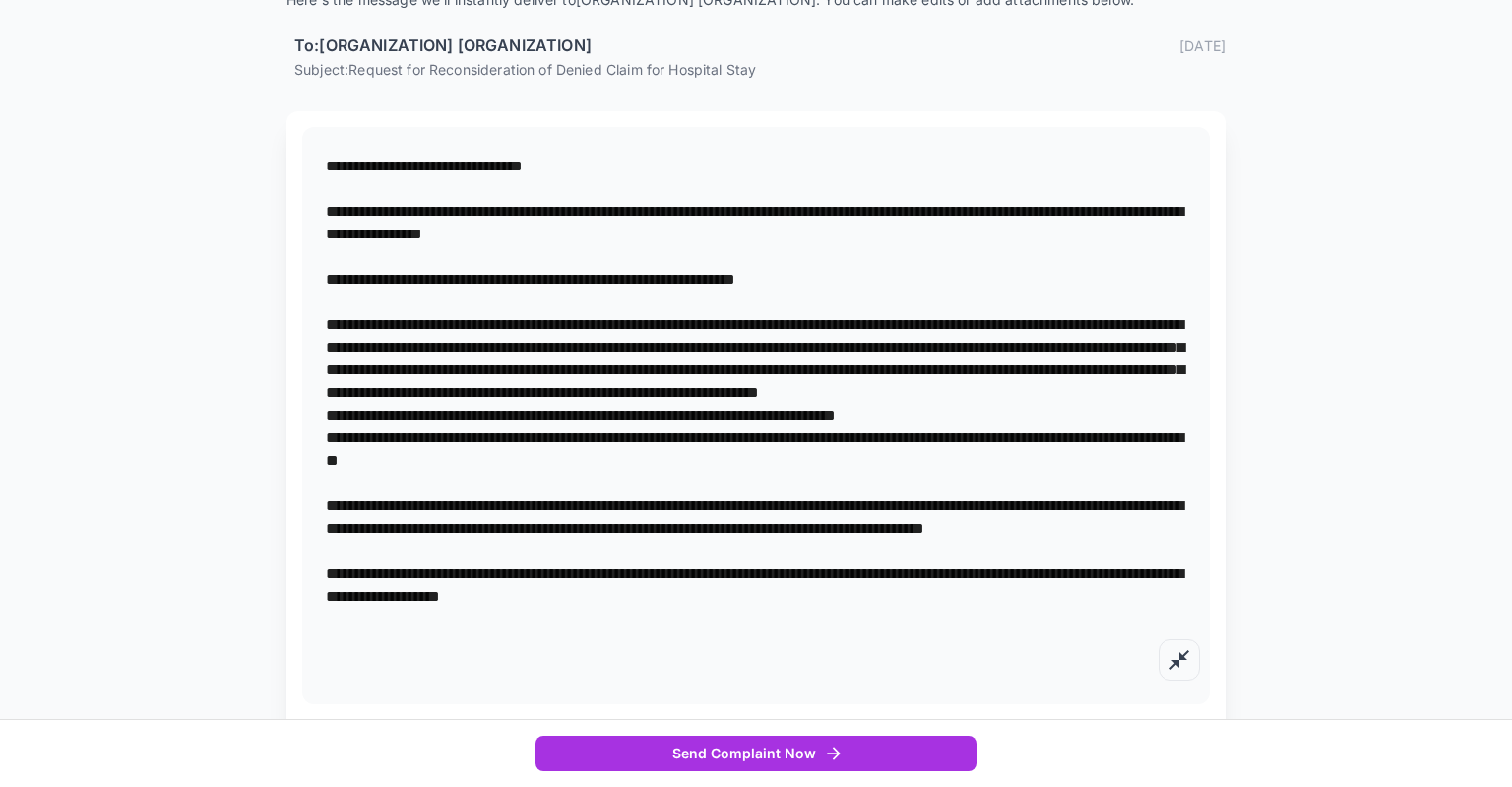 click at bounding box center [756, 415] 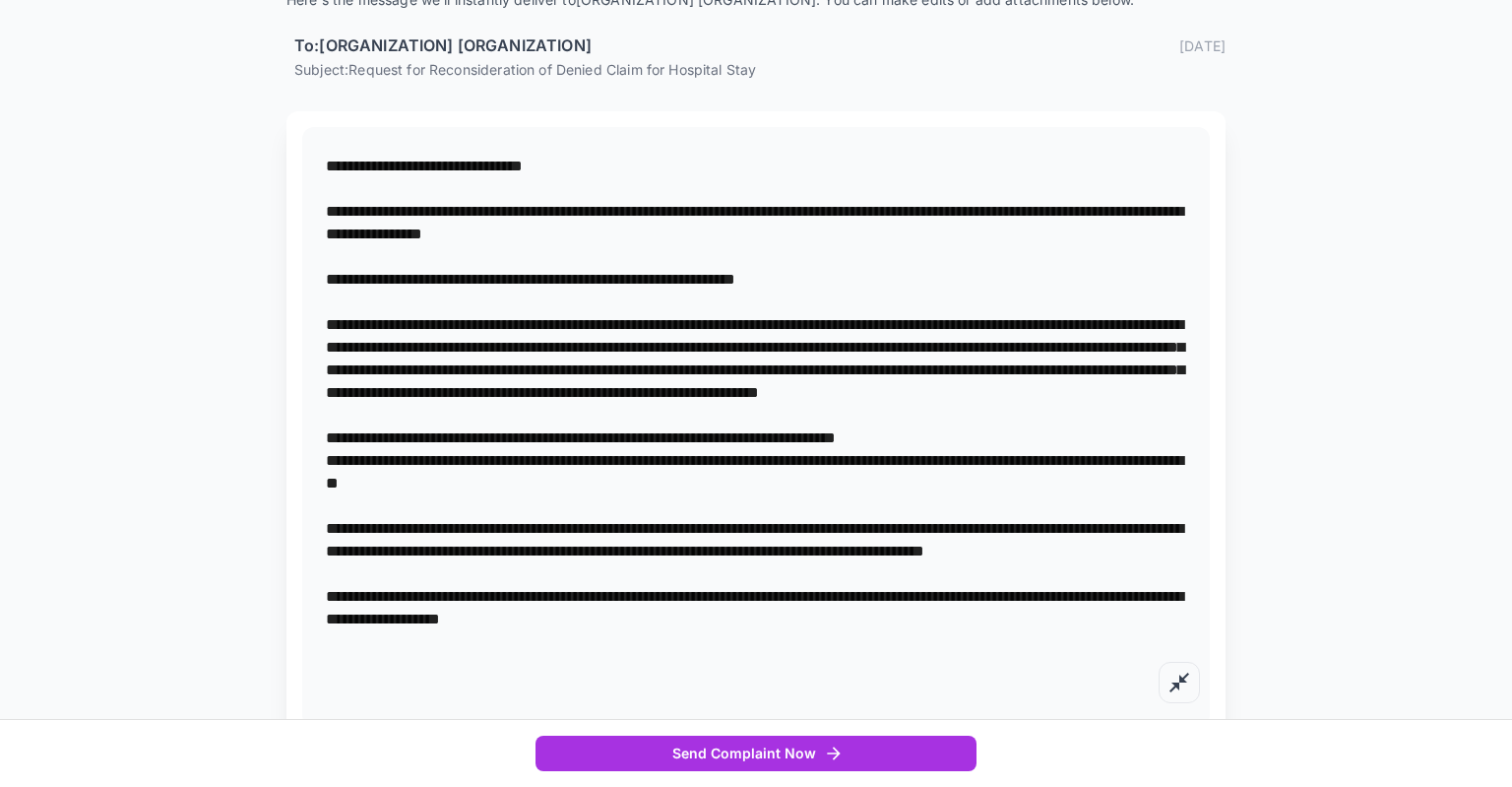 click at bounding box center (756, 426) 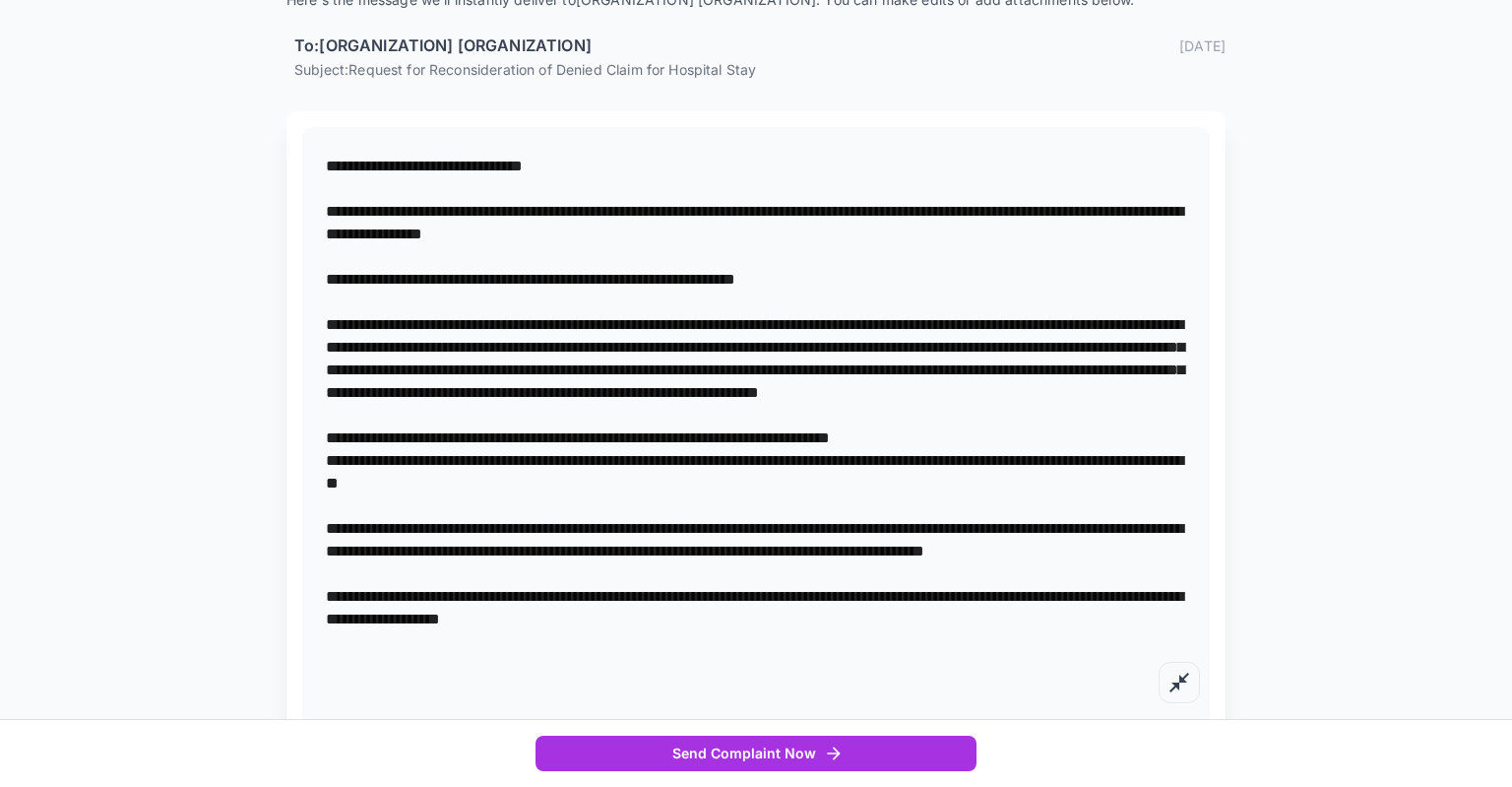 click at bounding box center [756, 426] 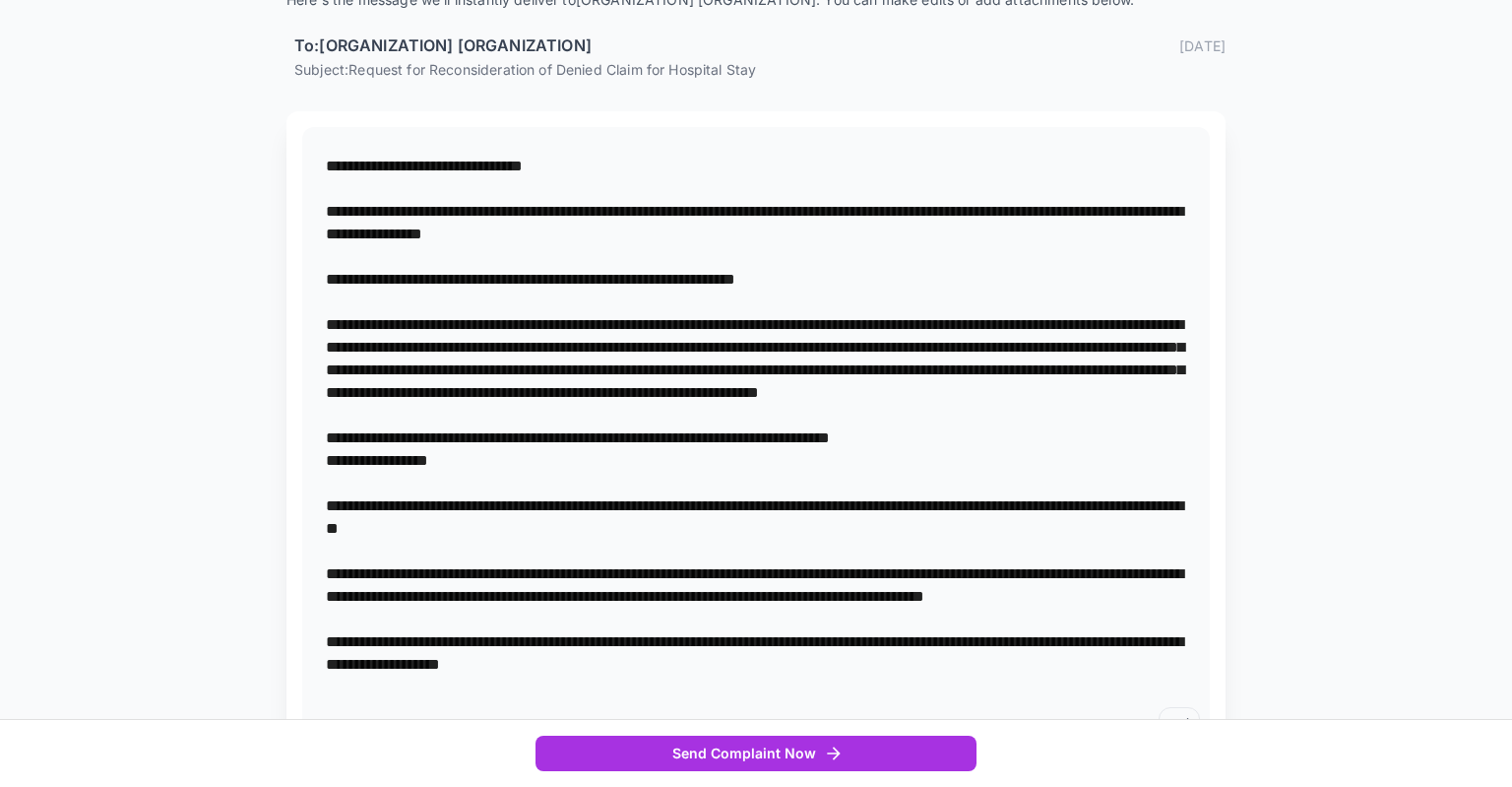 click at bounding box center [756, 449] 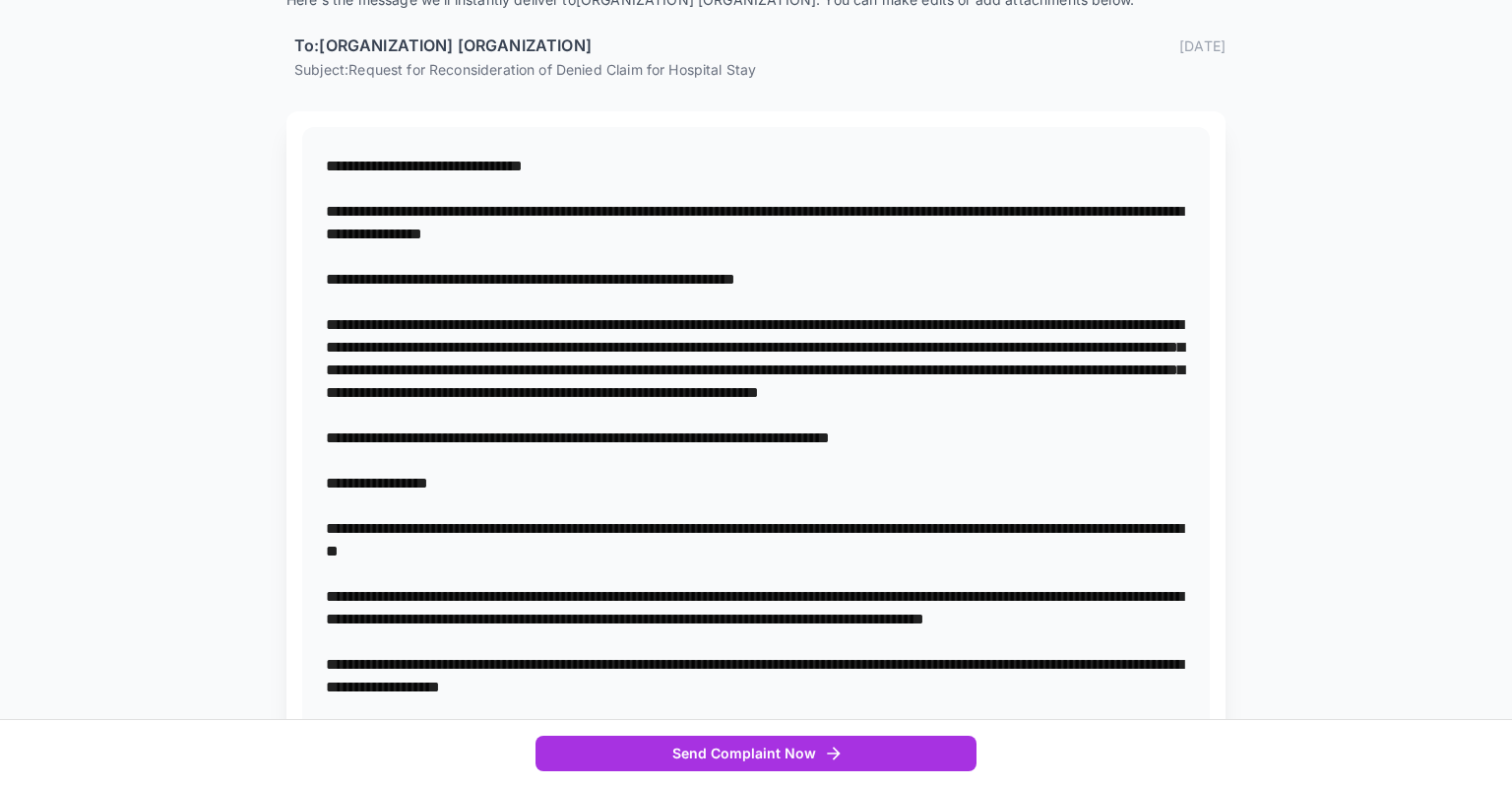 click on "*" at bounding box center (756, 461) 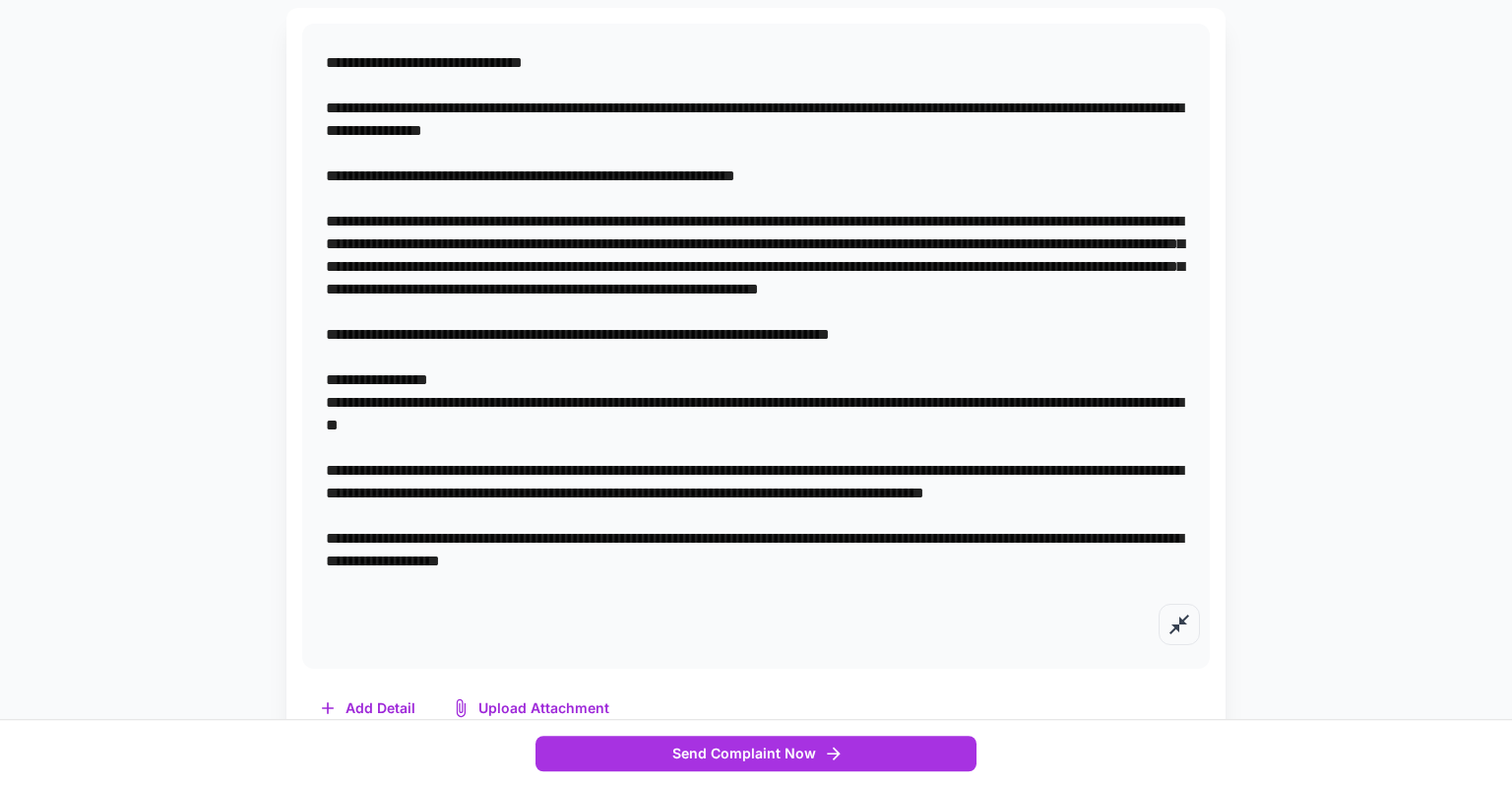 scroll, scrollTop: 409, scrollLeft: 0, axis: vertical 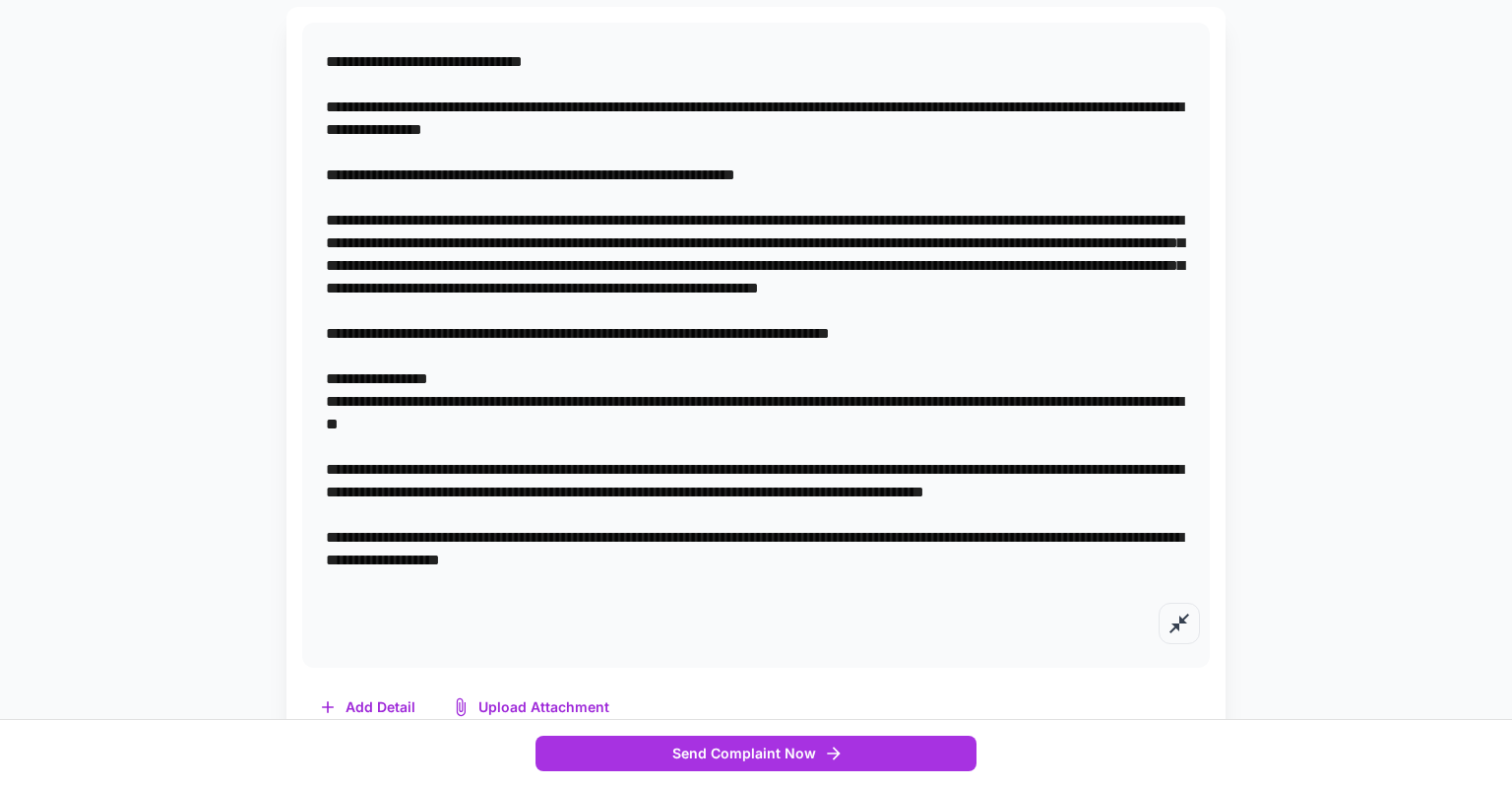 click at bounding box center (756, 345) 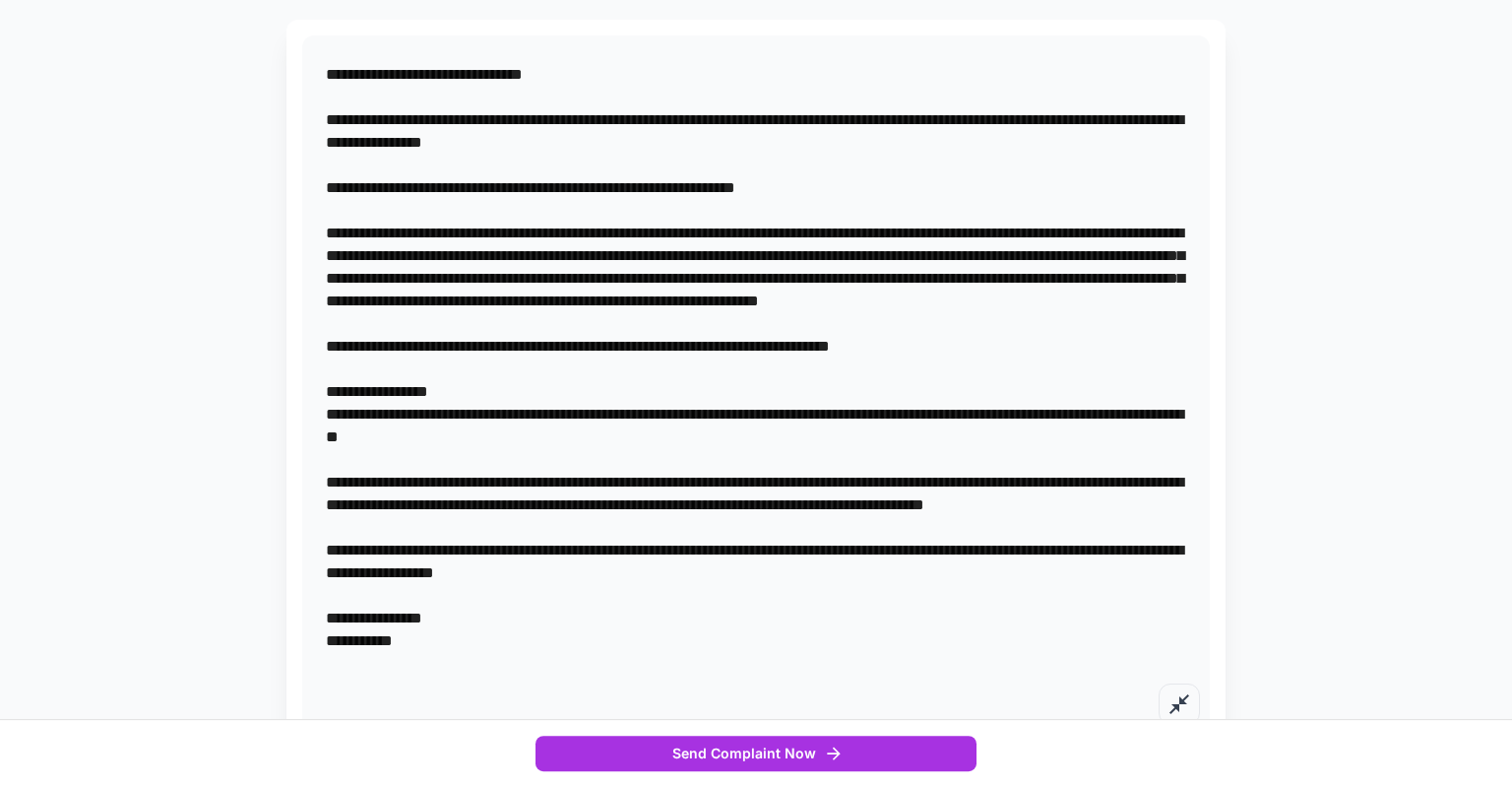 scroll, scrollTop: 304, scrollLeft: 0, axis: vertical 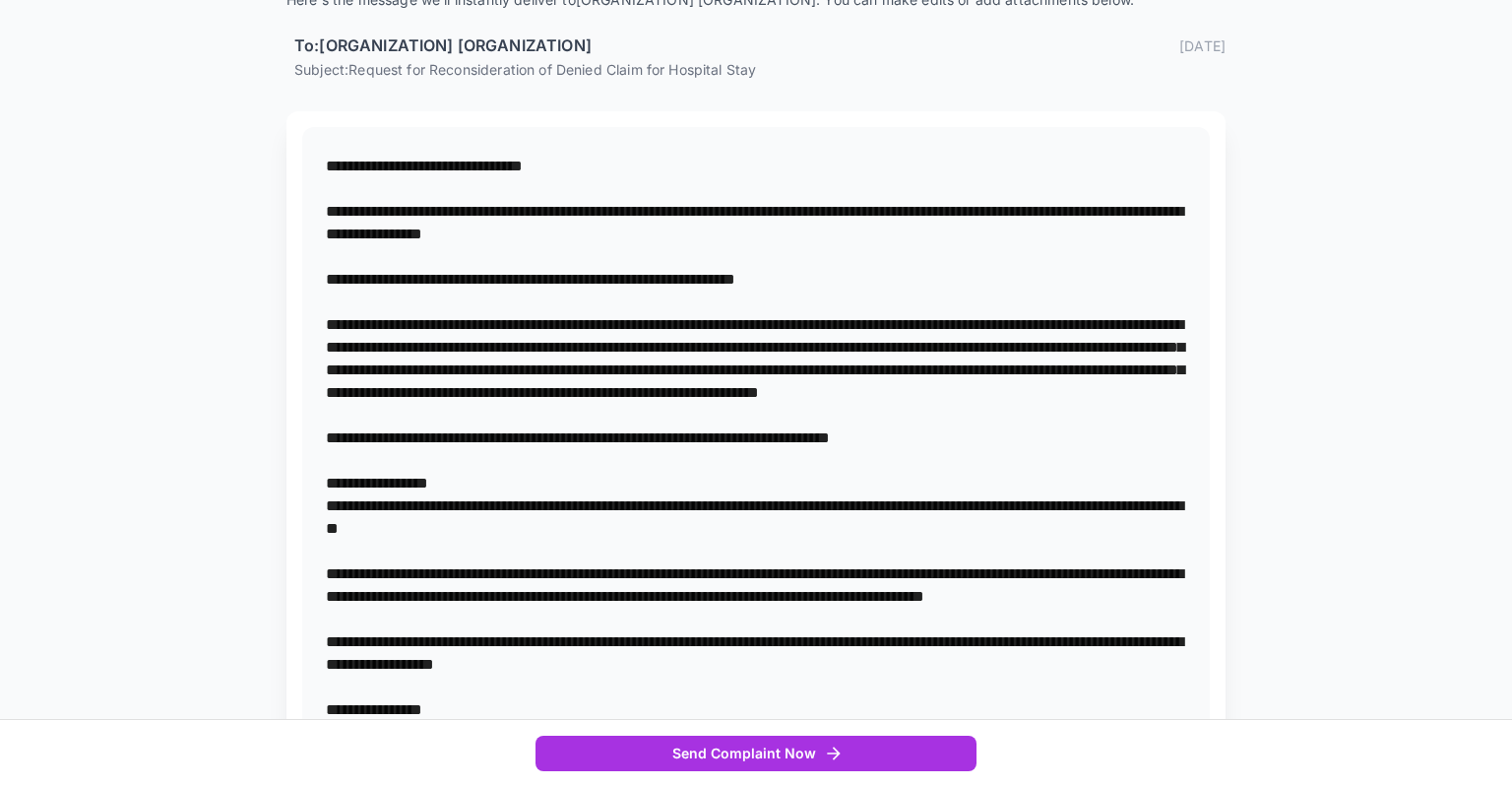click at bounding box center (756, 483) 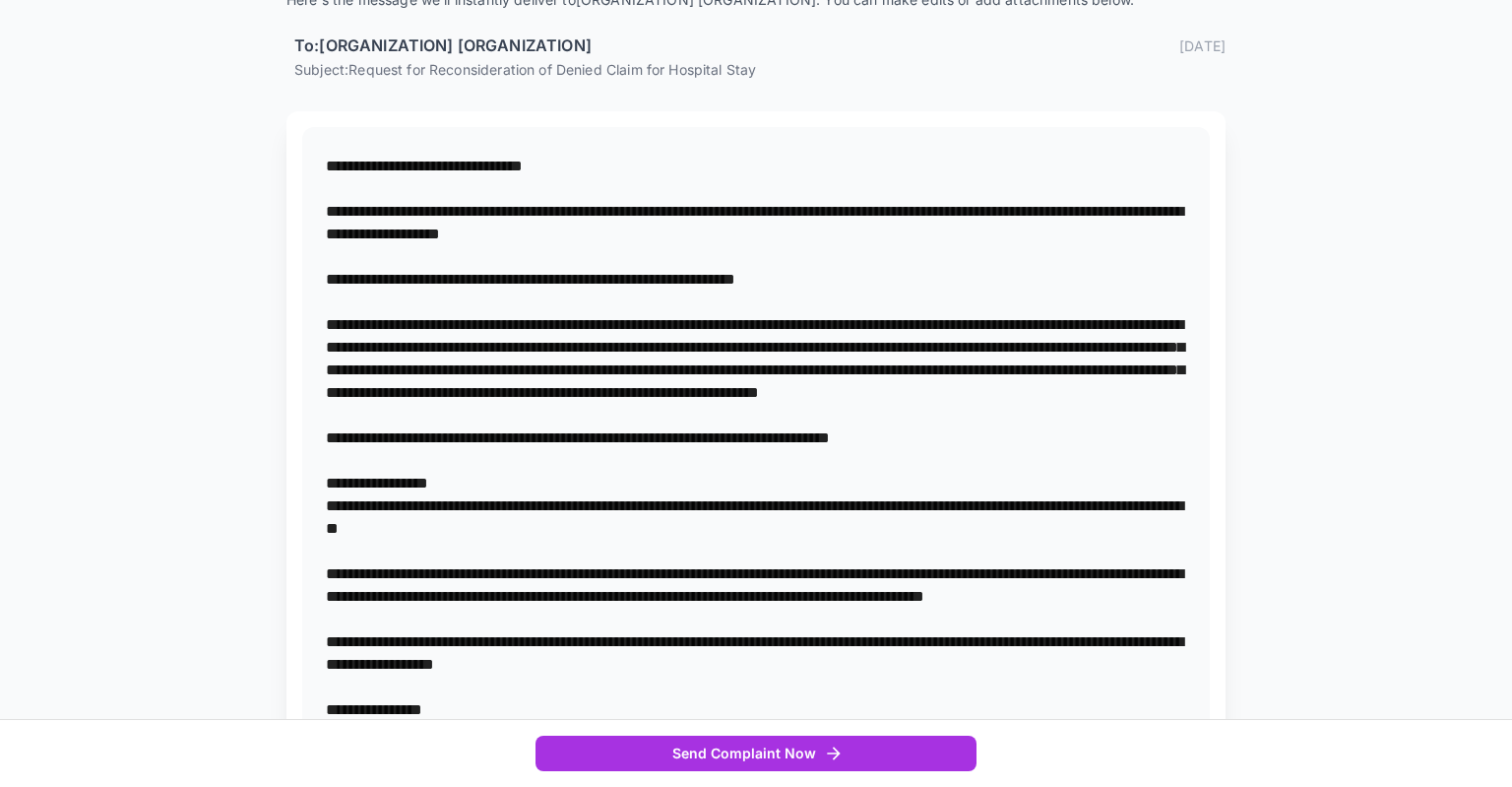 drag, startPoint x: 889, startPoint y: 272, endPoint x: 292, endPoint y: 270, distance: 597.0034 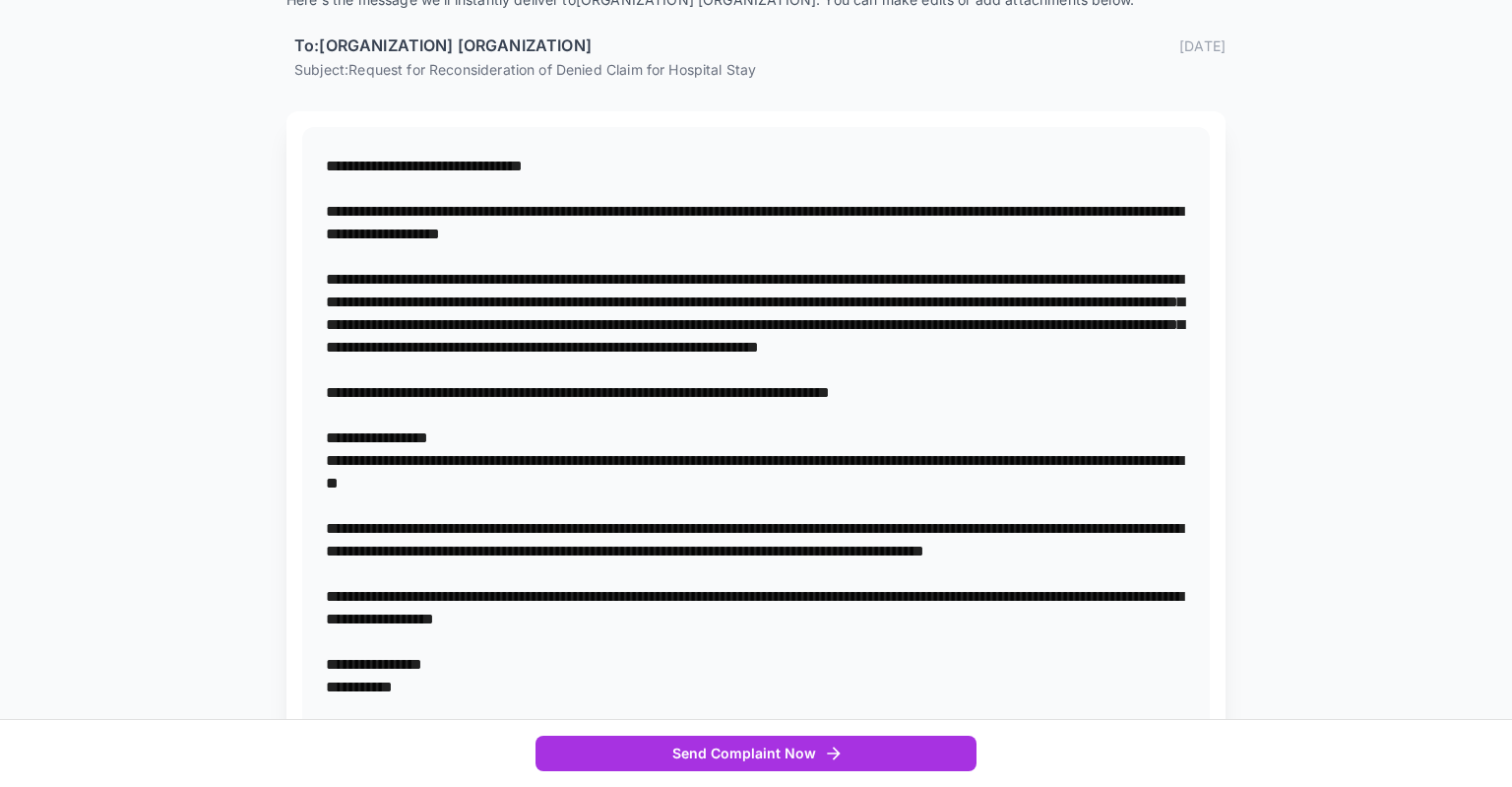 click at bounding box center (756, 460) 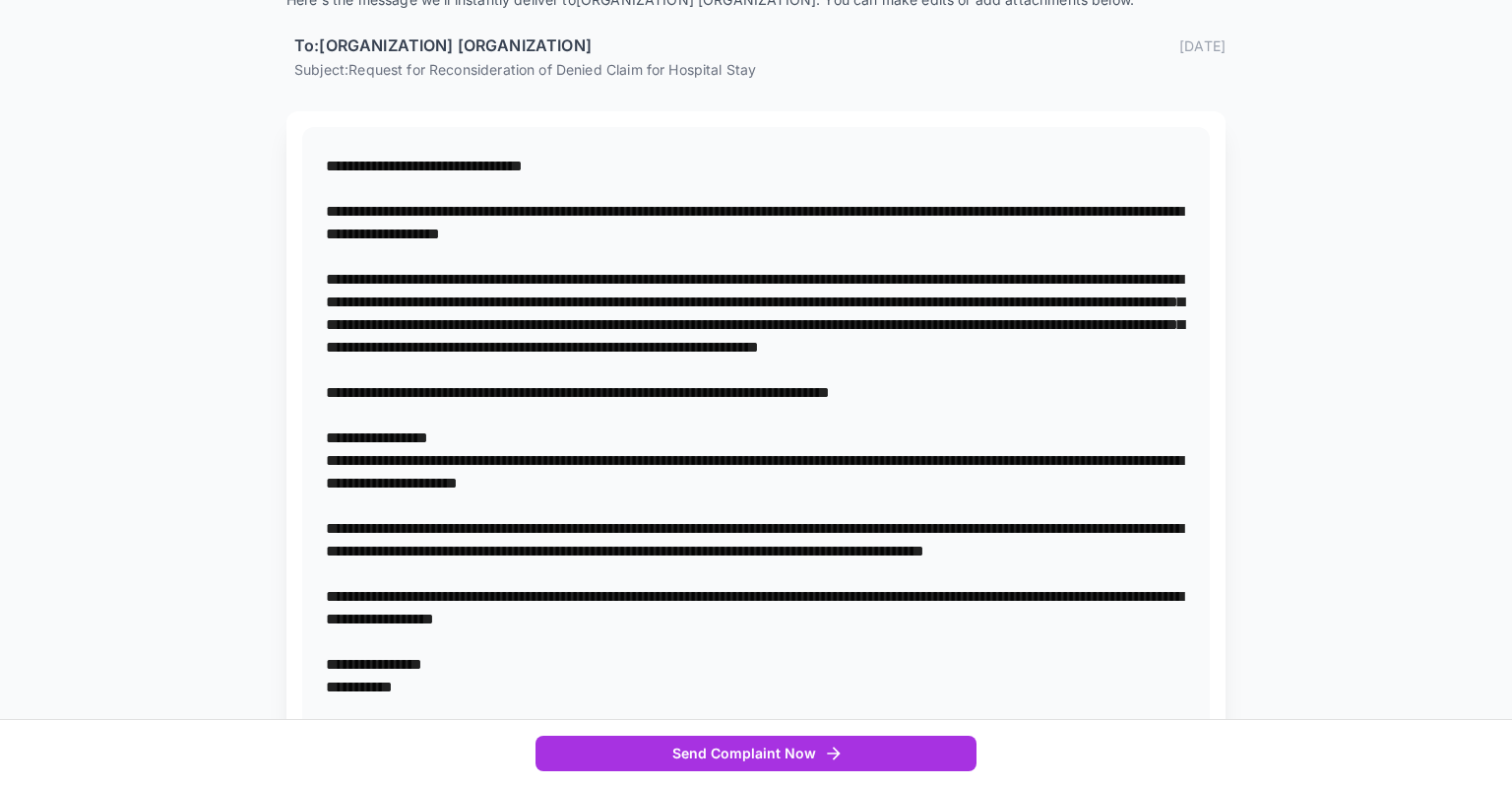 click at bounding box center [756, 460] 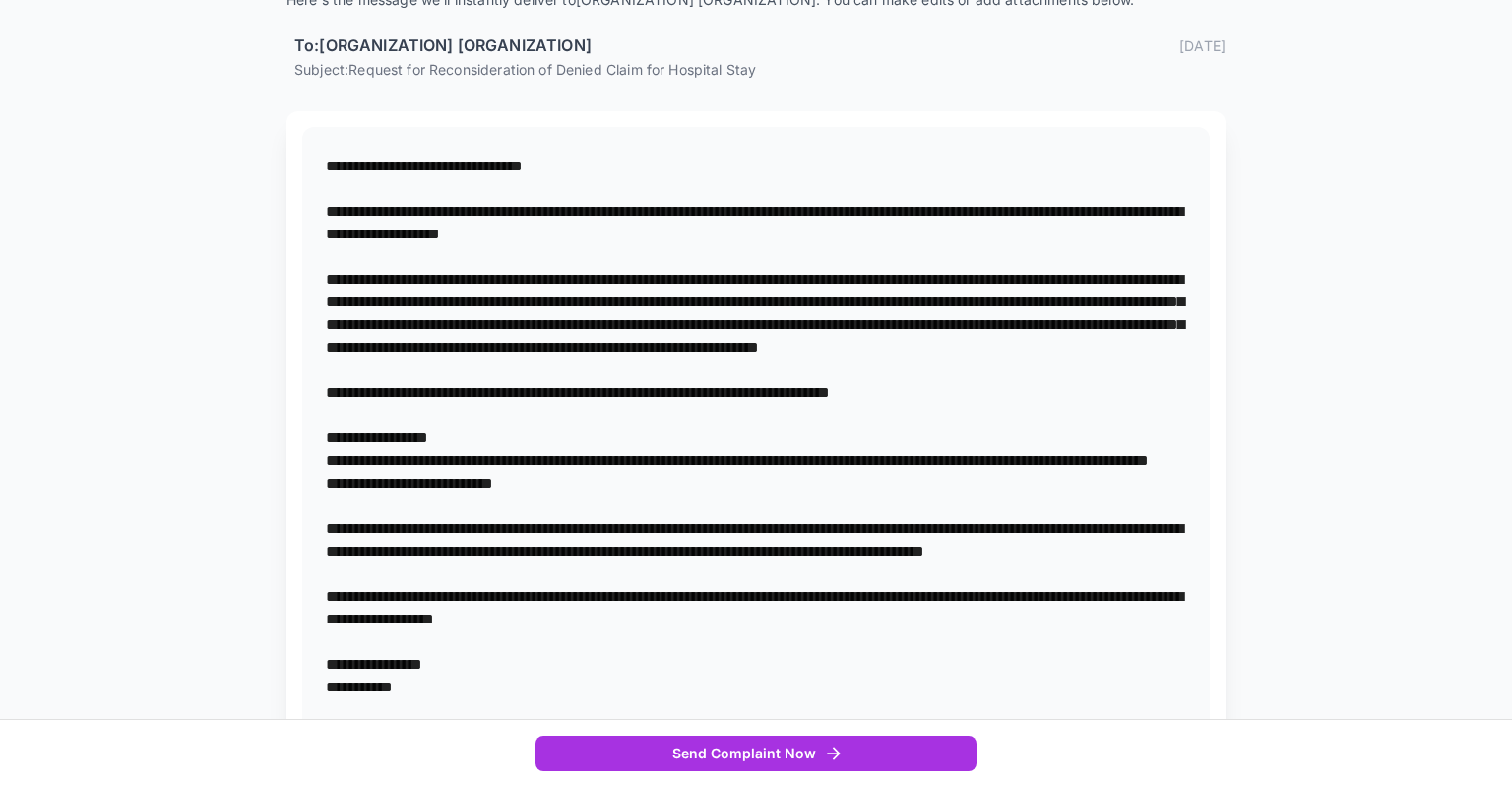 click at bounding box center [756, 472] 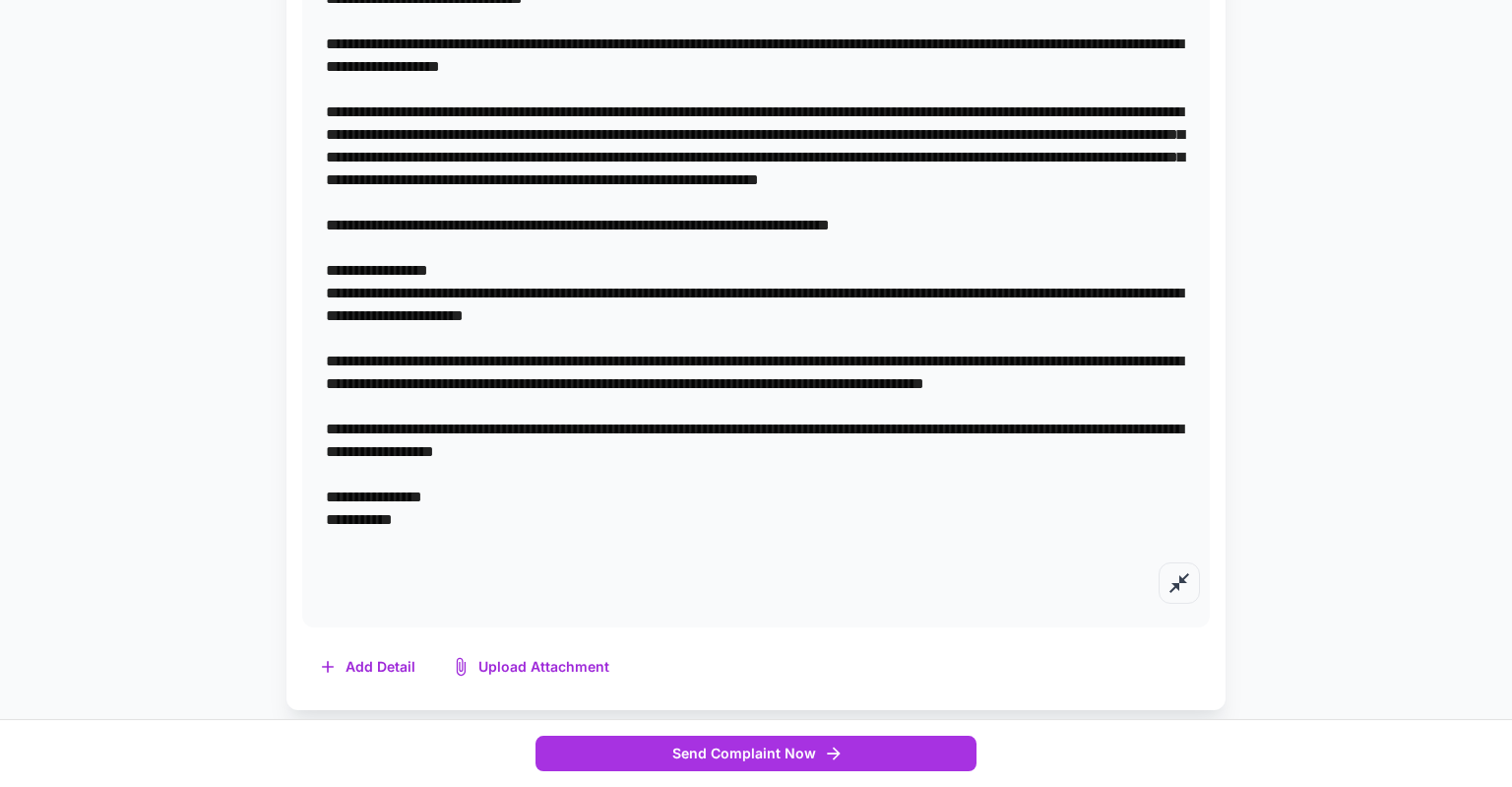 scroll, scrollTop: 473, scrollLeft: 0, axis: vertical 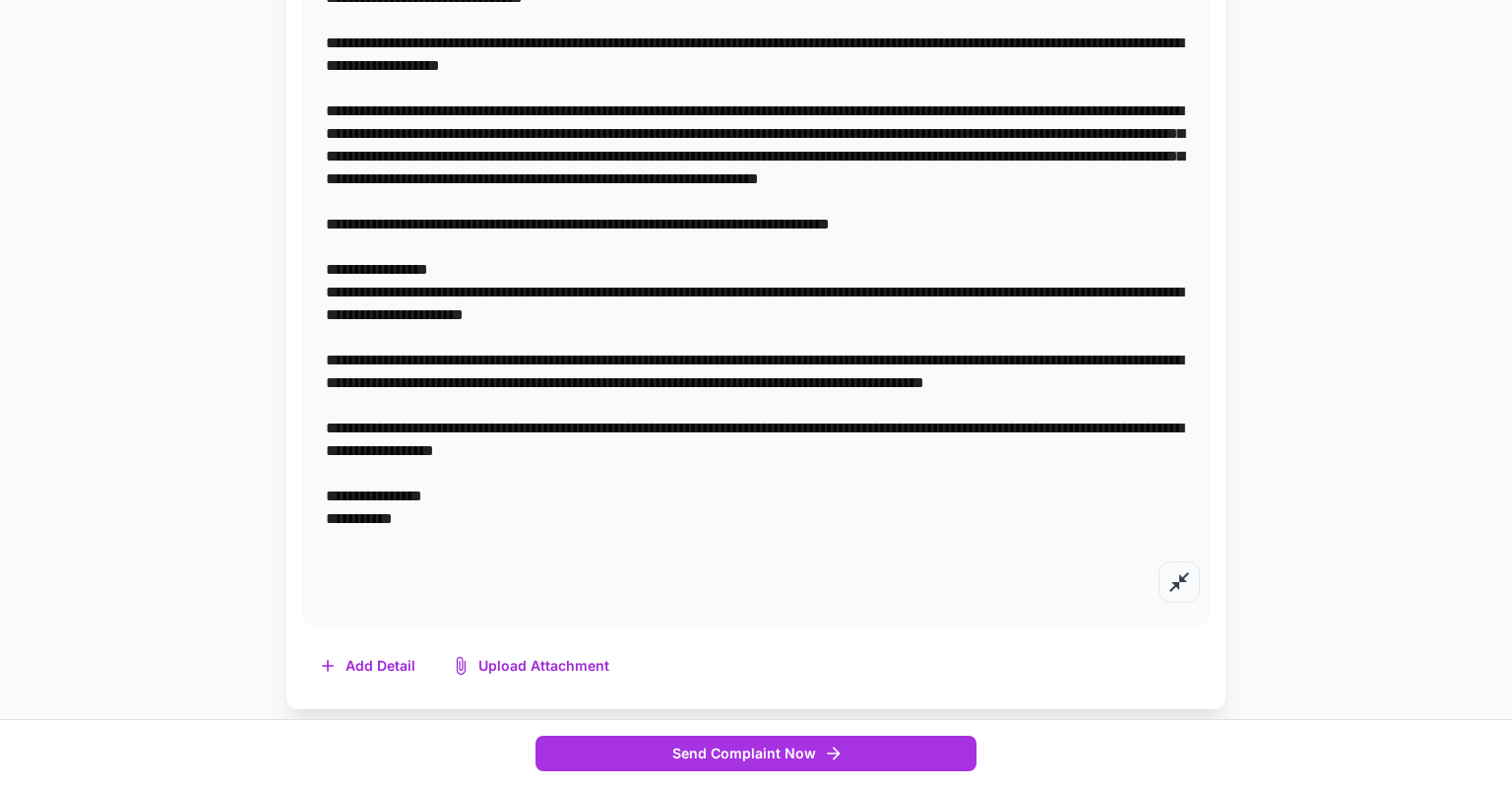 type on "**********" 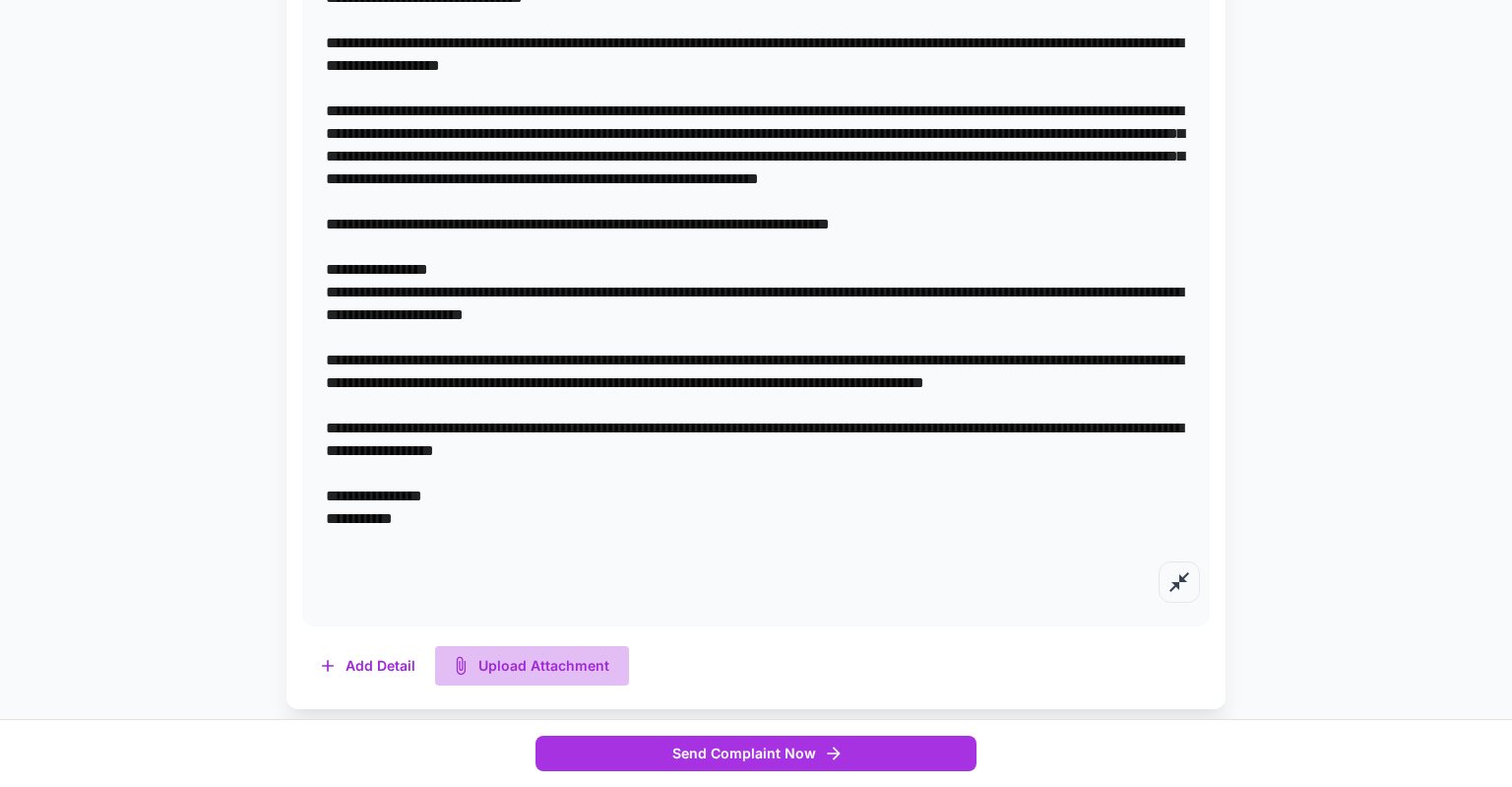 click on "Upload Attachment" at bounding box center [532, 666] 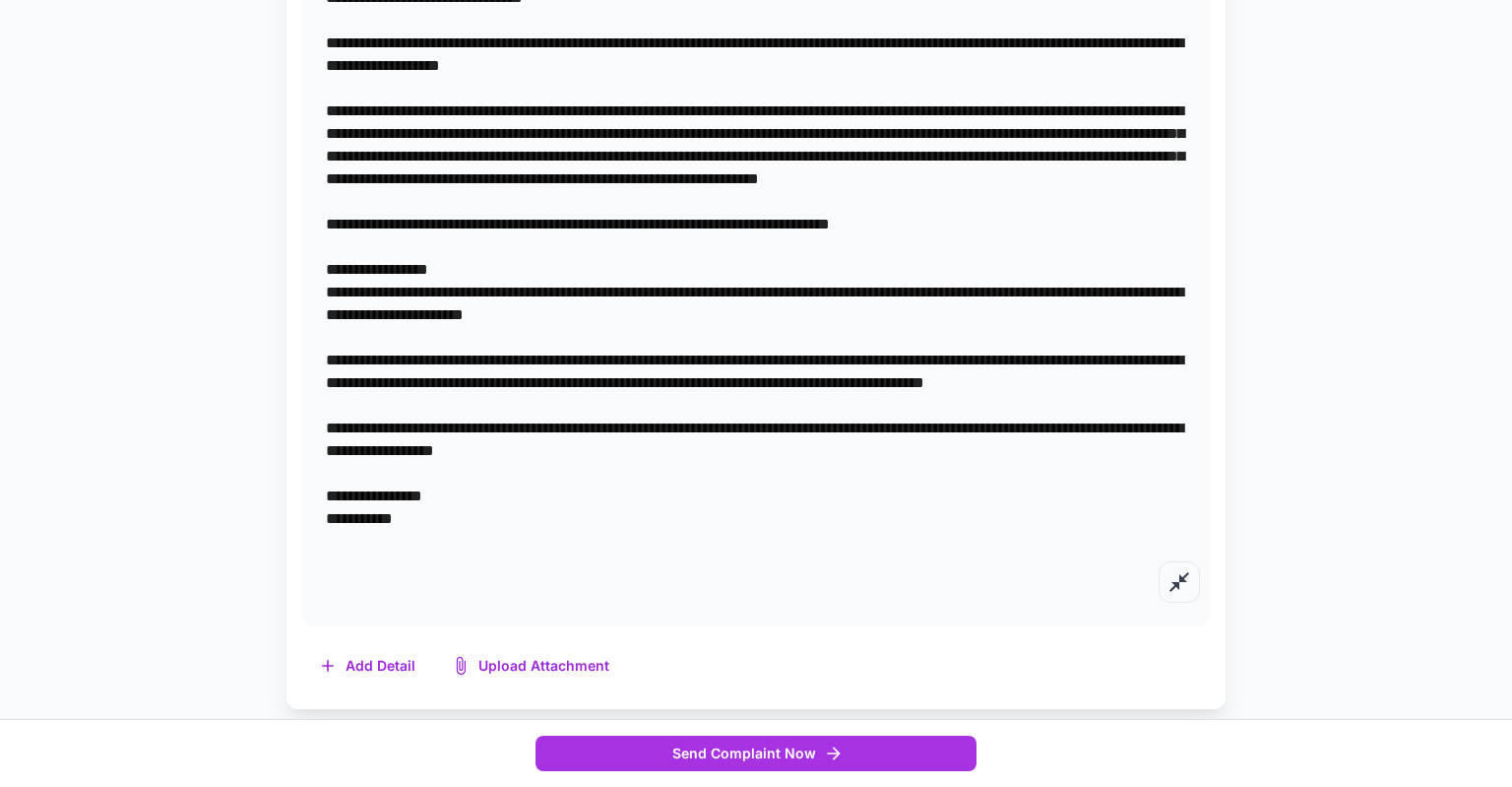 scroll, scrollTop: 161, scrollLeft: 0, axis: vertical 